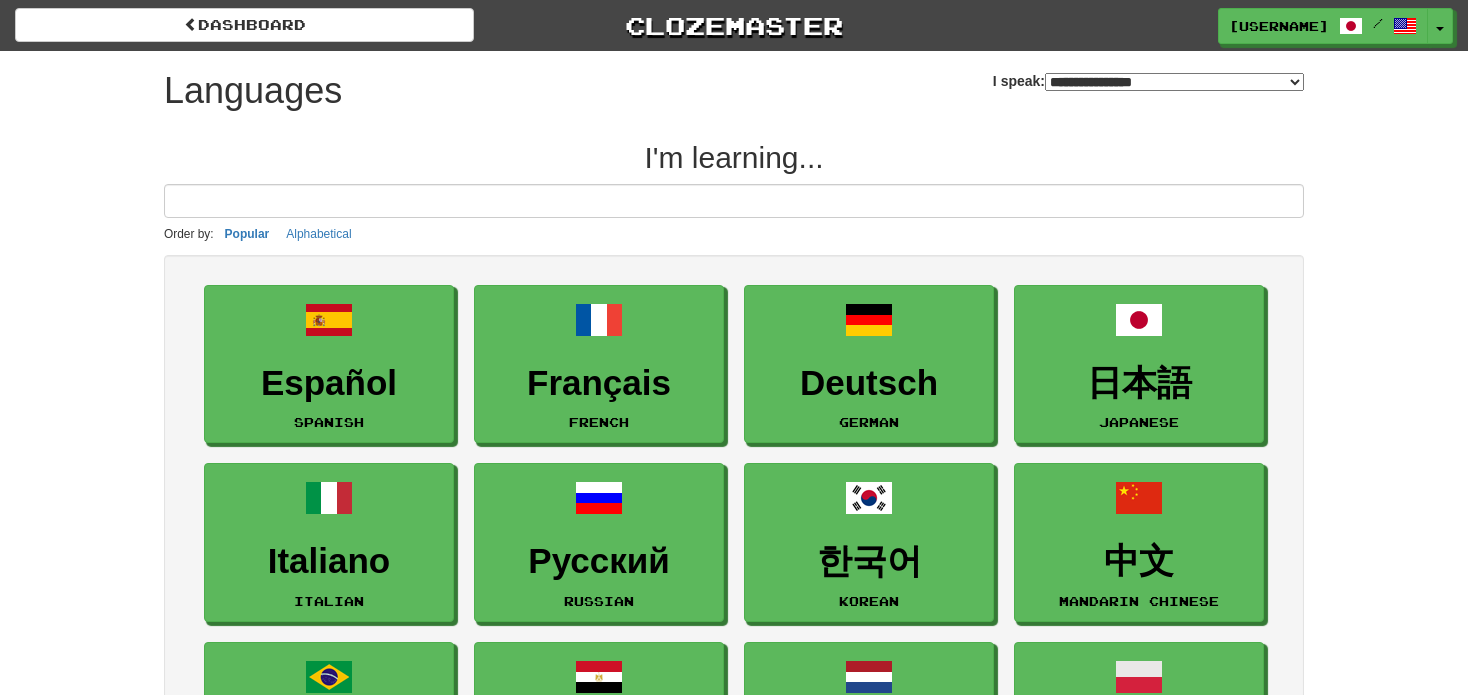 select on "*******" 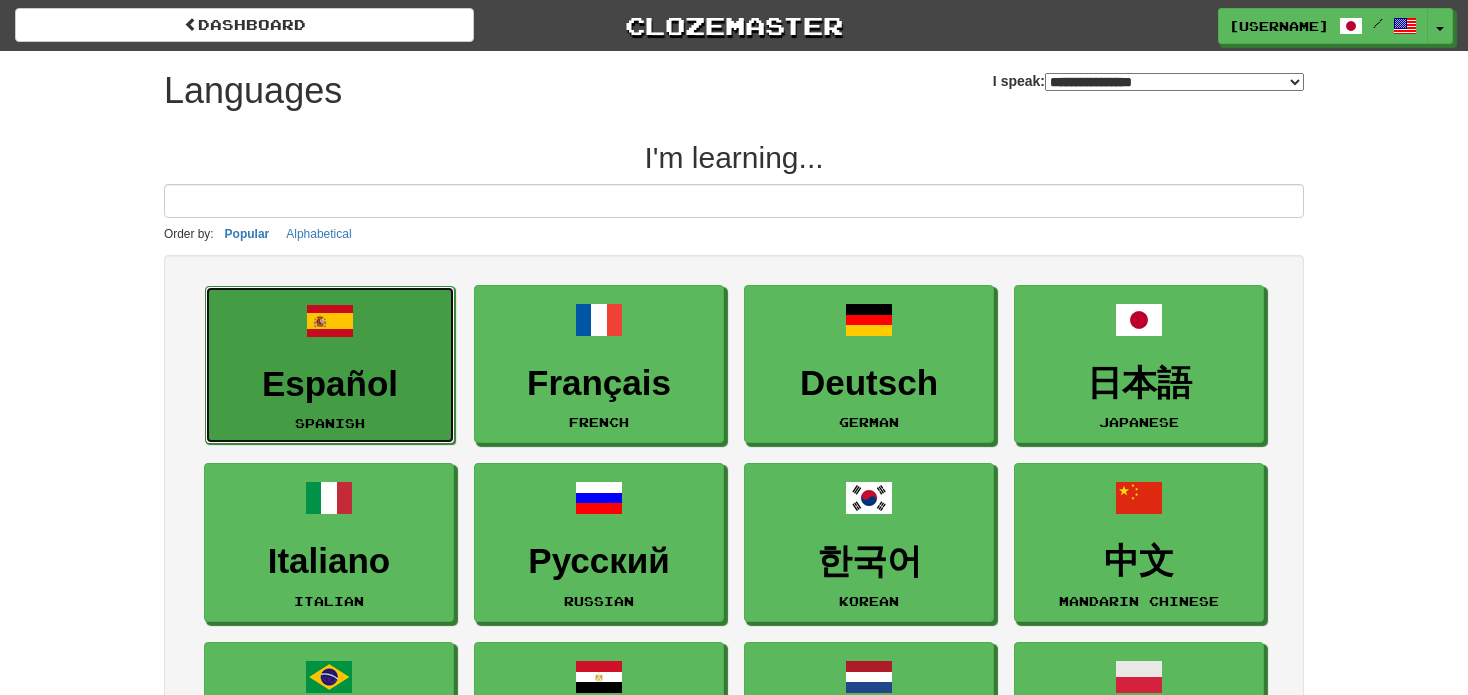 click on "Español Spanish" at bounding box center (330, 365) 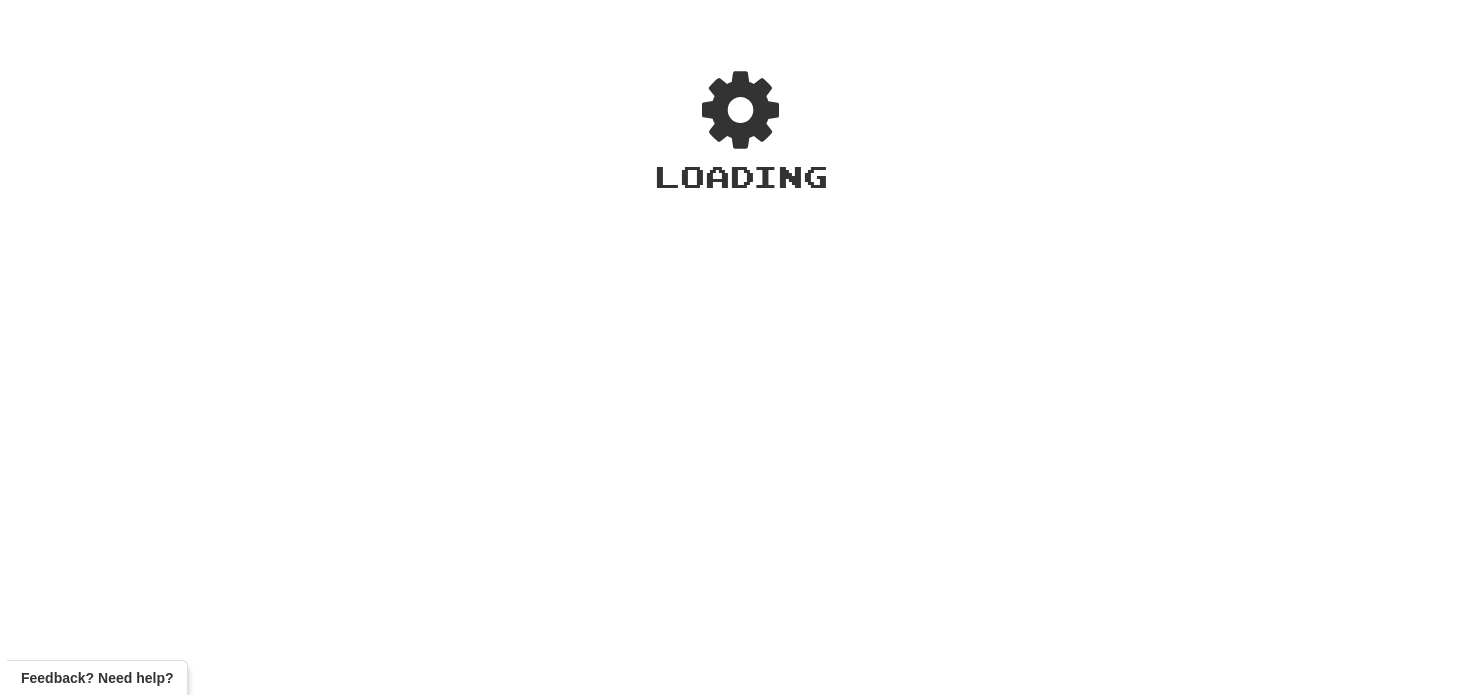 scroll, scrollTop: 0, scrollLeft: 0, axis: both 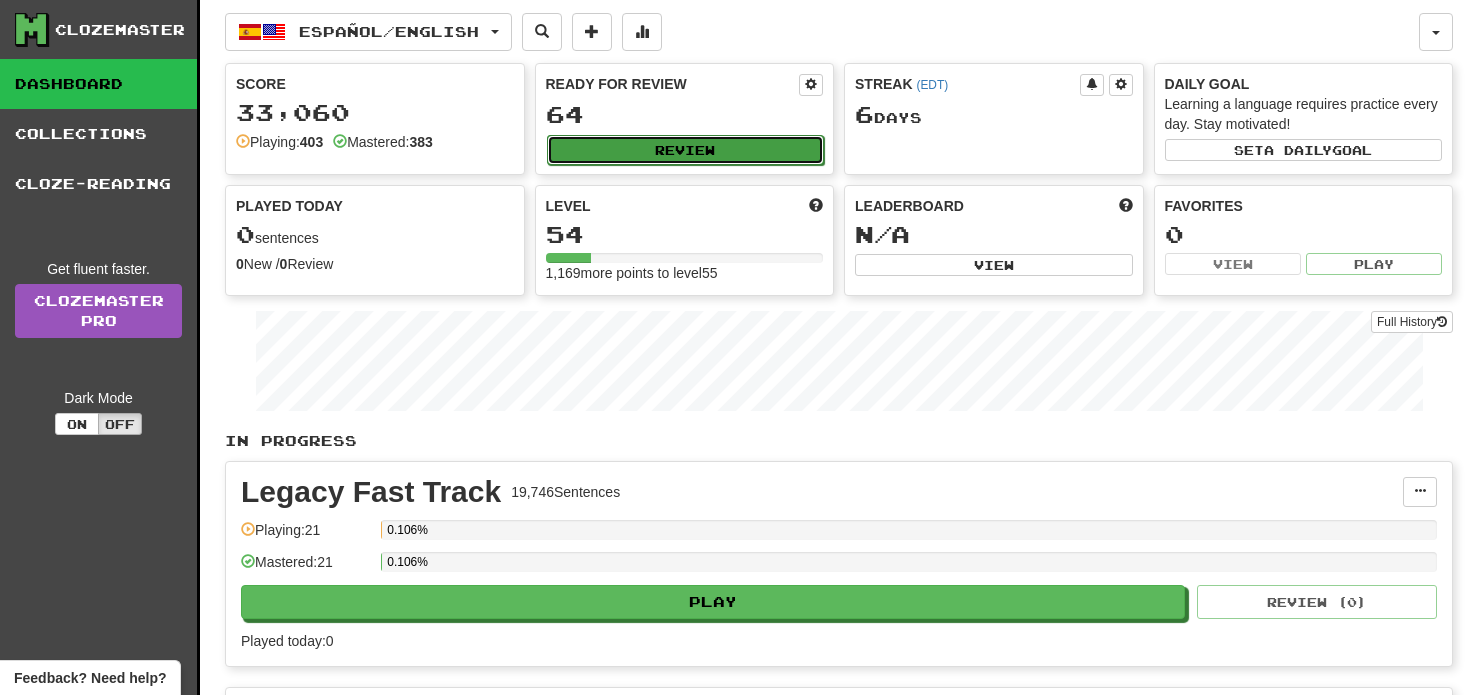 click on "Review" at bounding box center [686, 150] 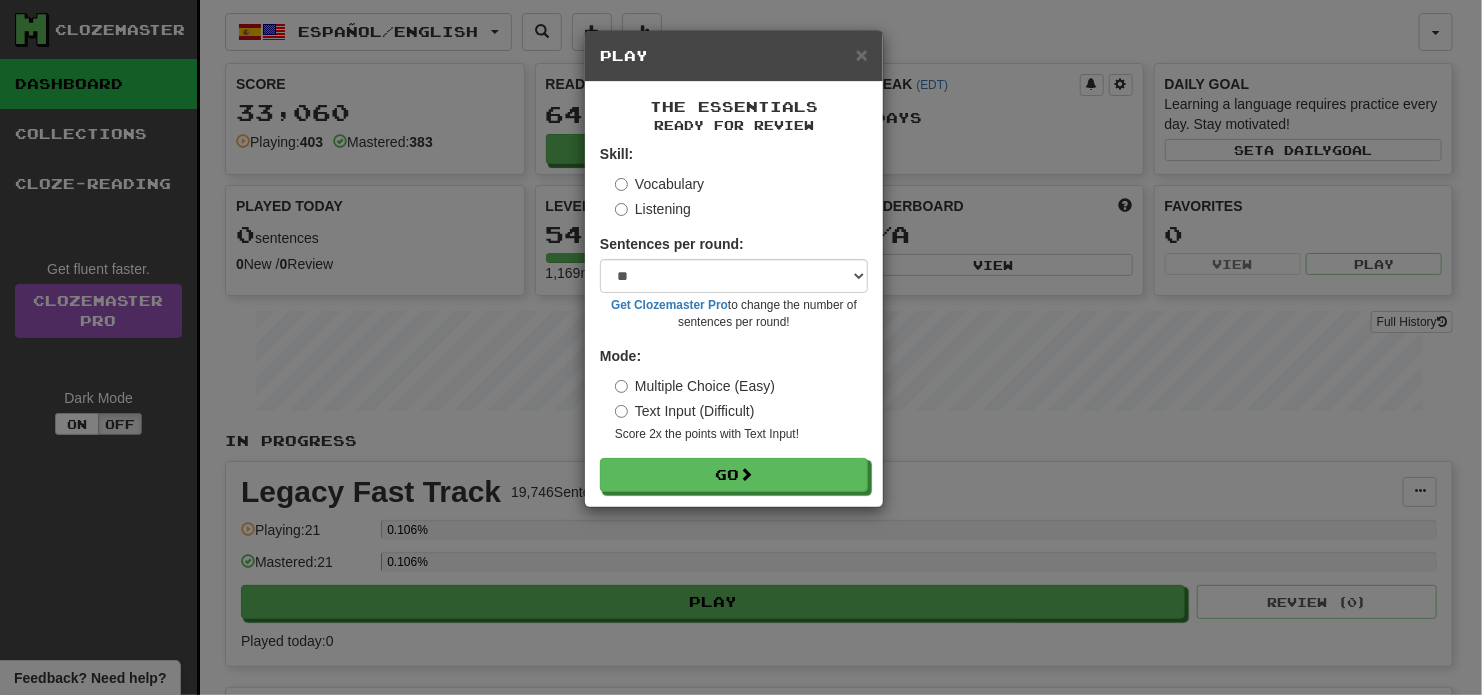 click on "Listening" at bounding box center [653, 209] 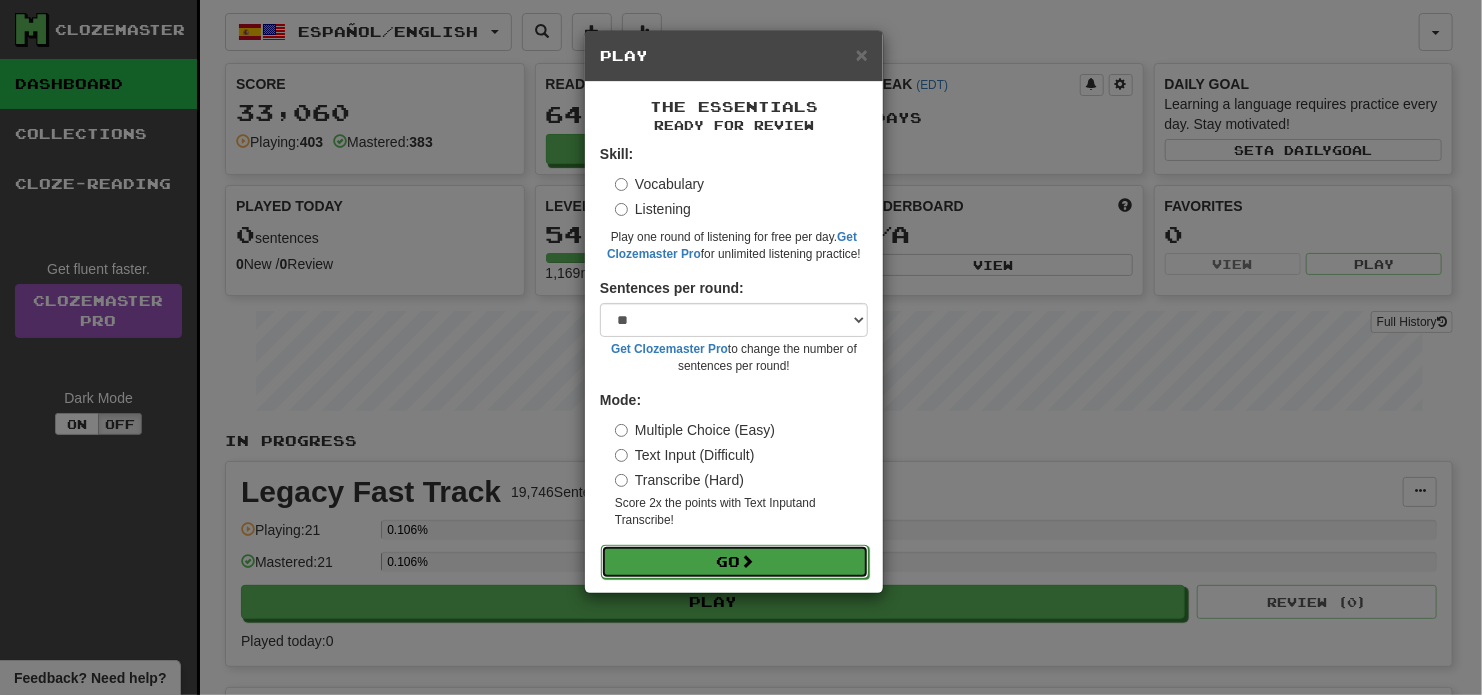 click on "Go" at bounding box center [735, 562] 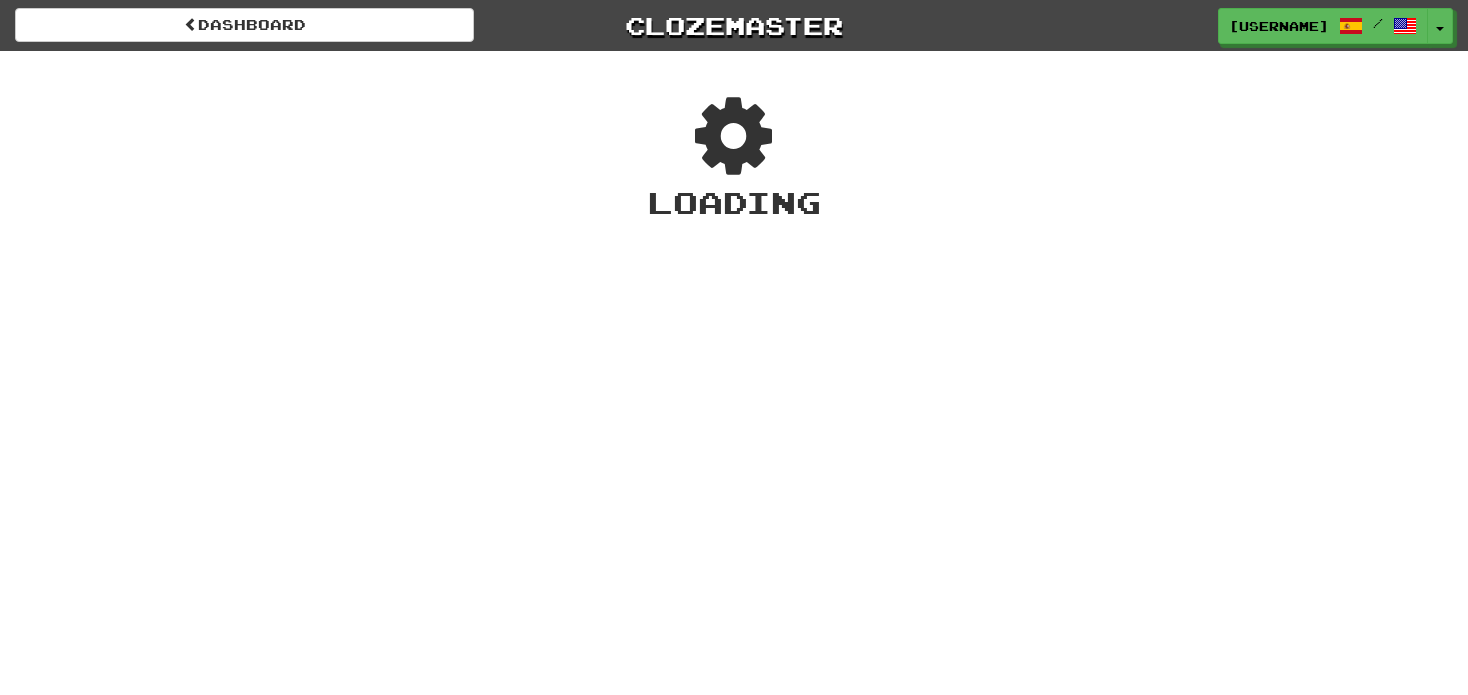 scroll, scrollTop: 0, scrollLeft: 0, axis: both 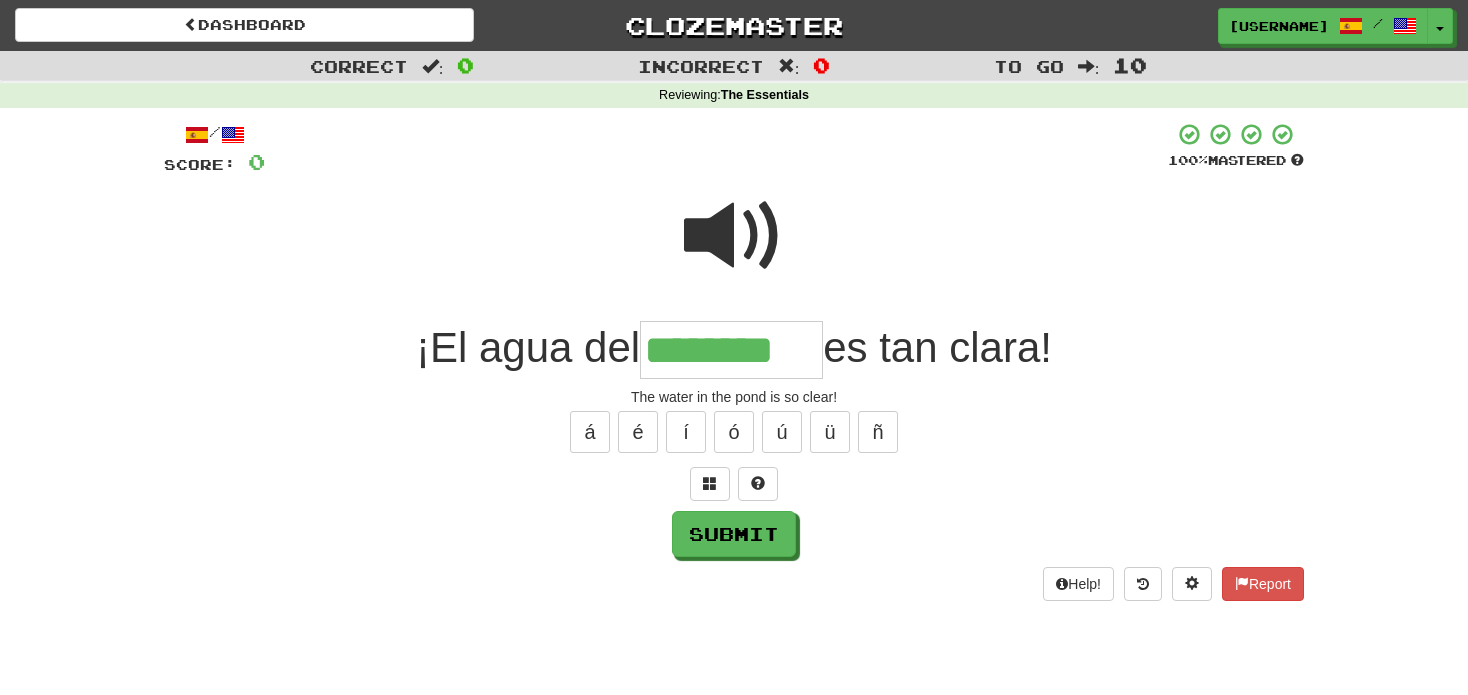 type on "********" 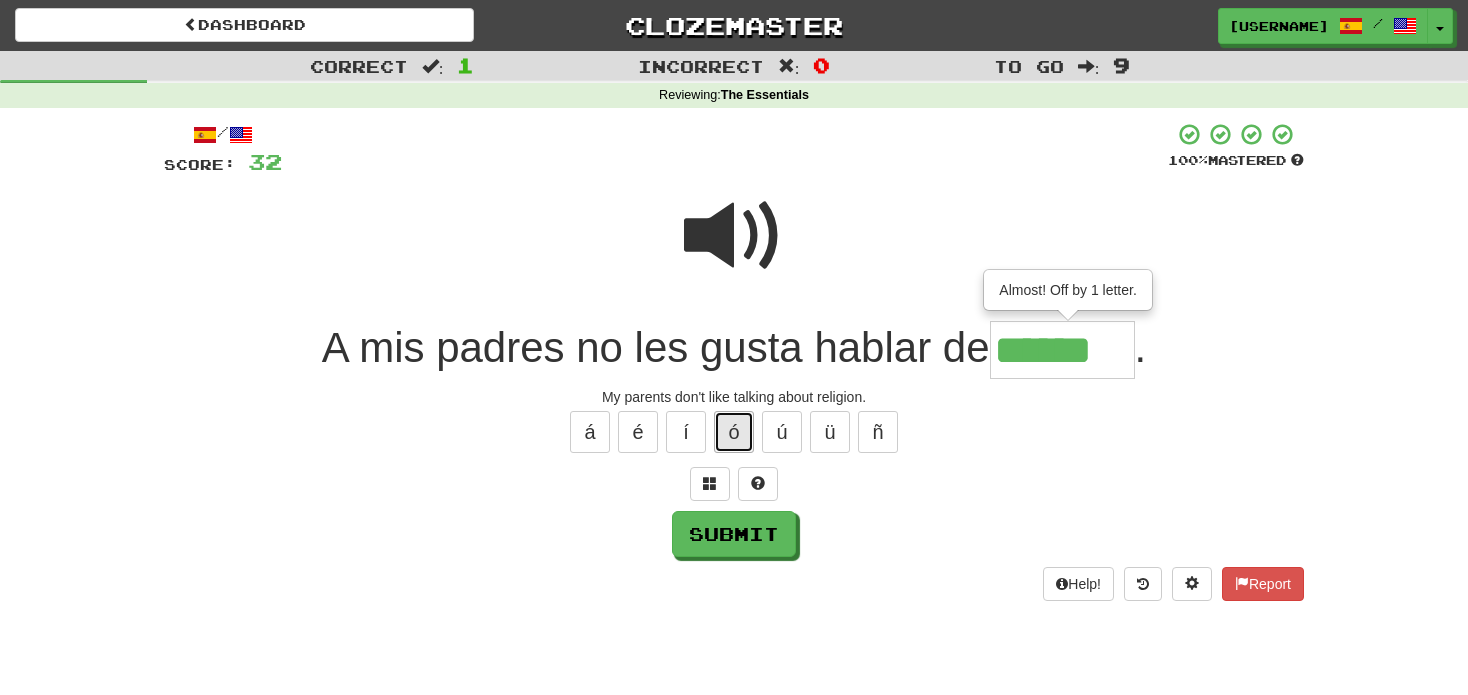 click on "ó" at bounding box center [734, 432] 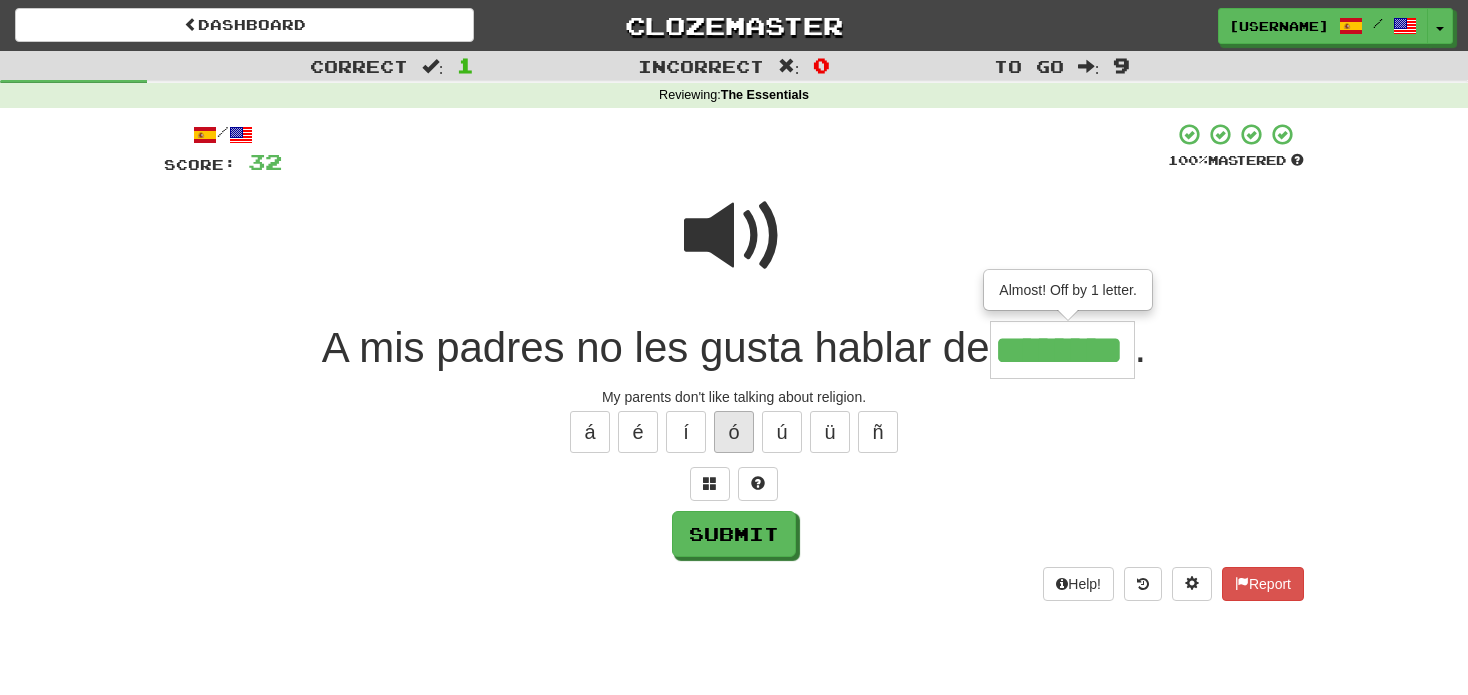 type on "********" 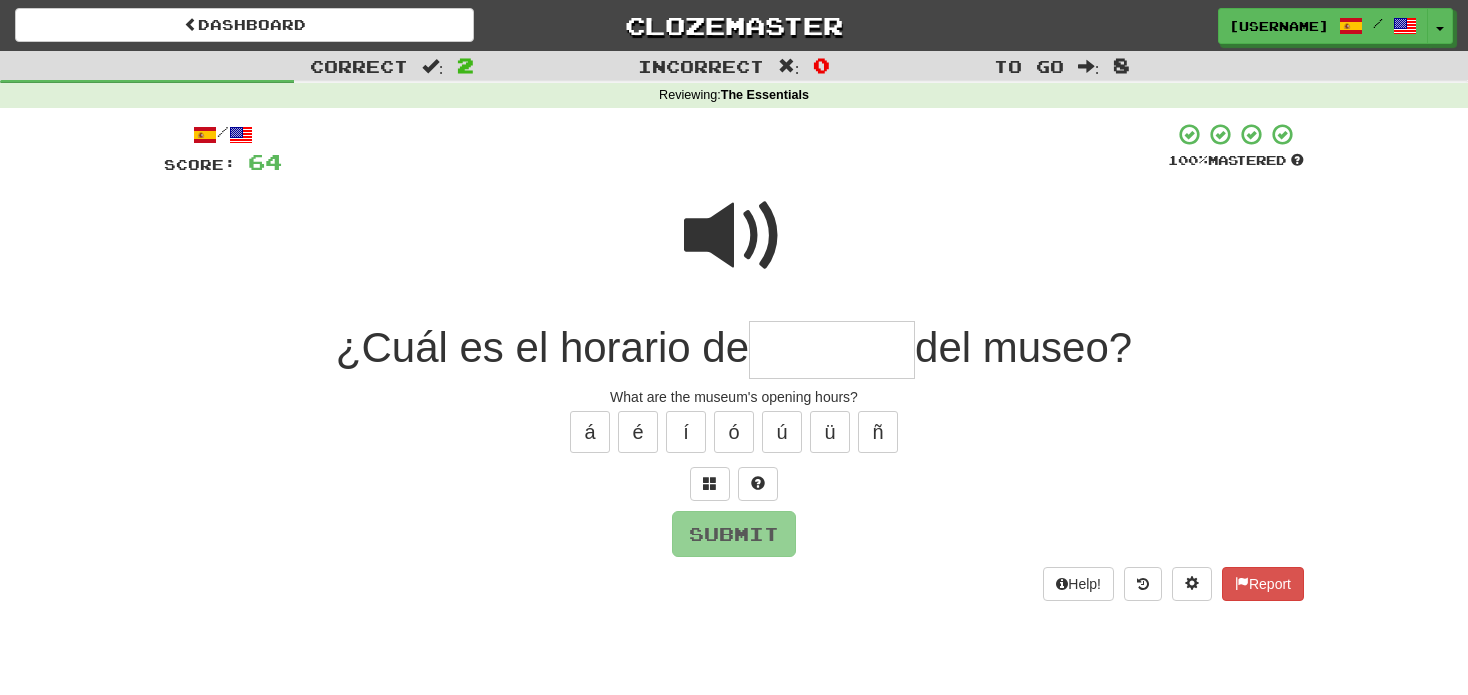 type on "********" 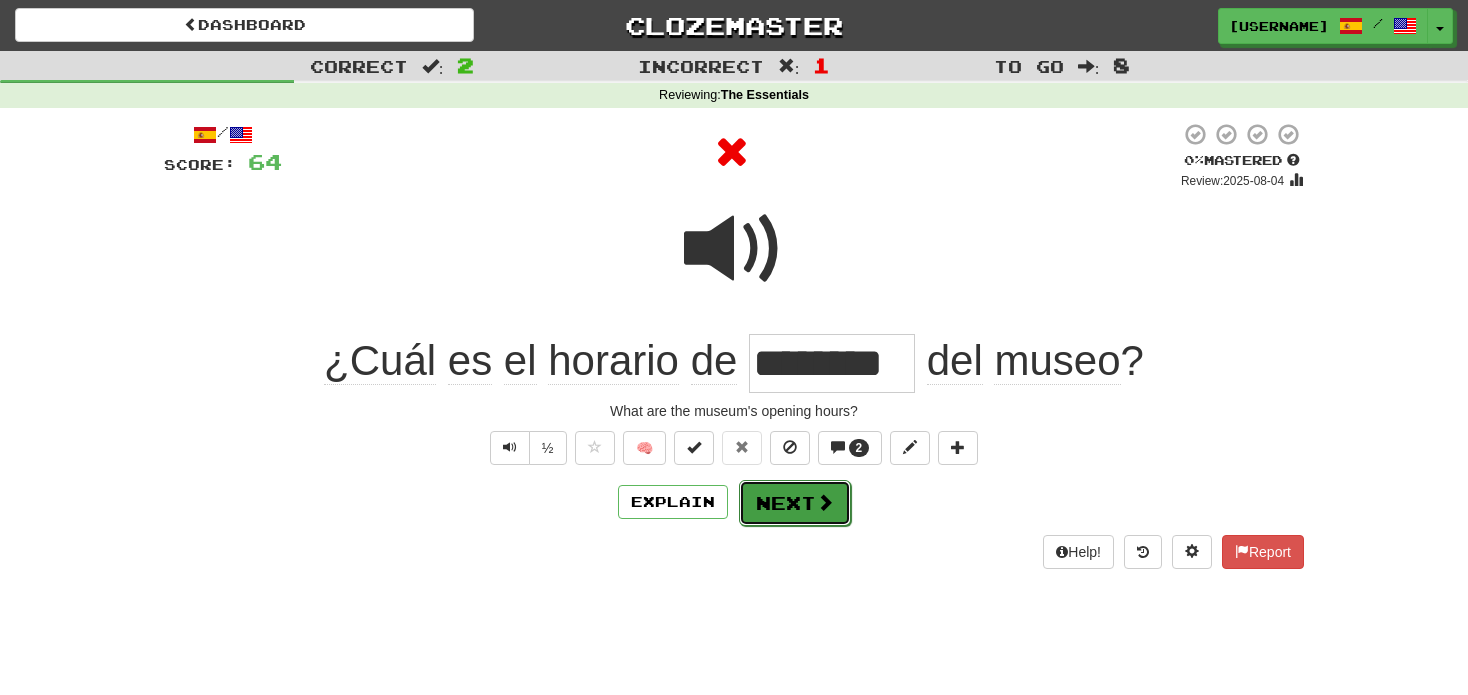 click on "Next" at bounding box center [795, 503] 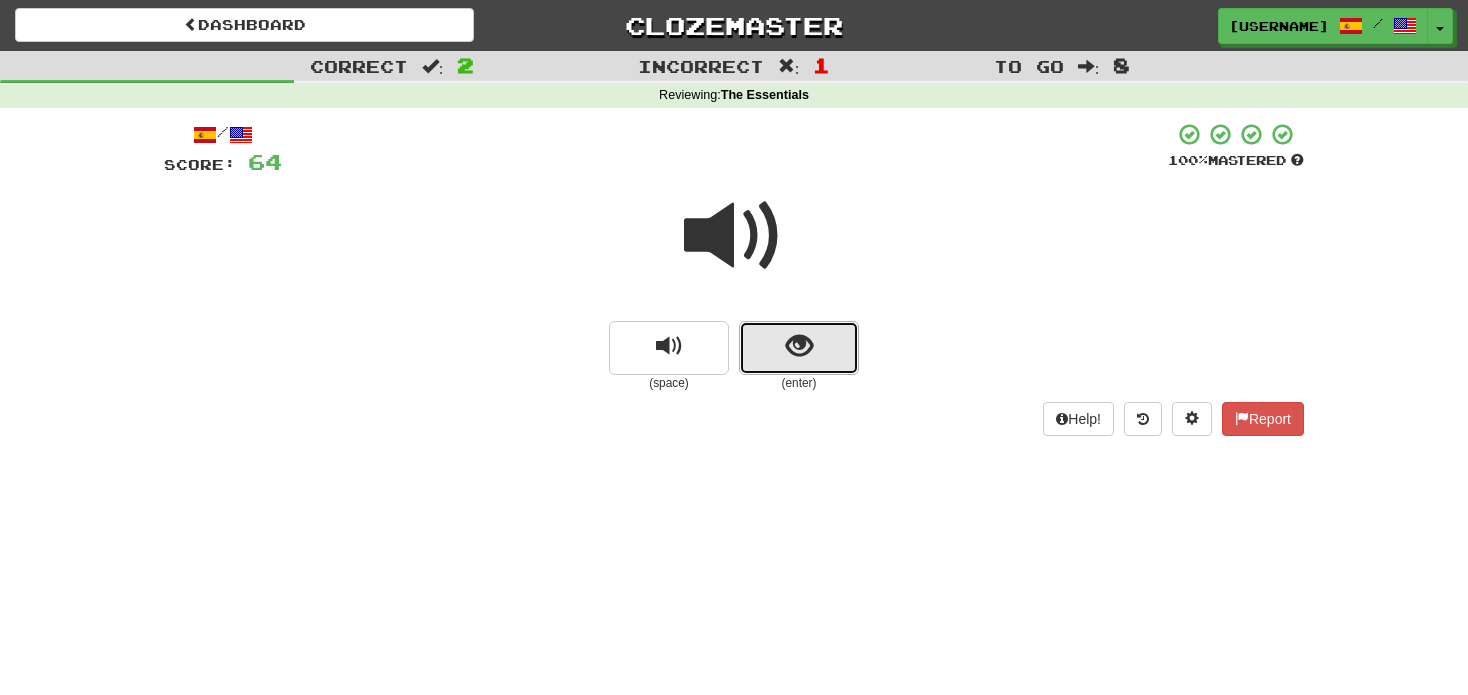 click at bounding box center [799, 348] 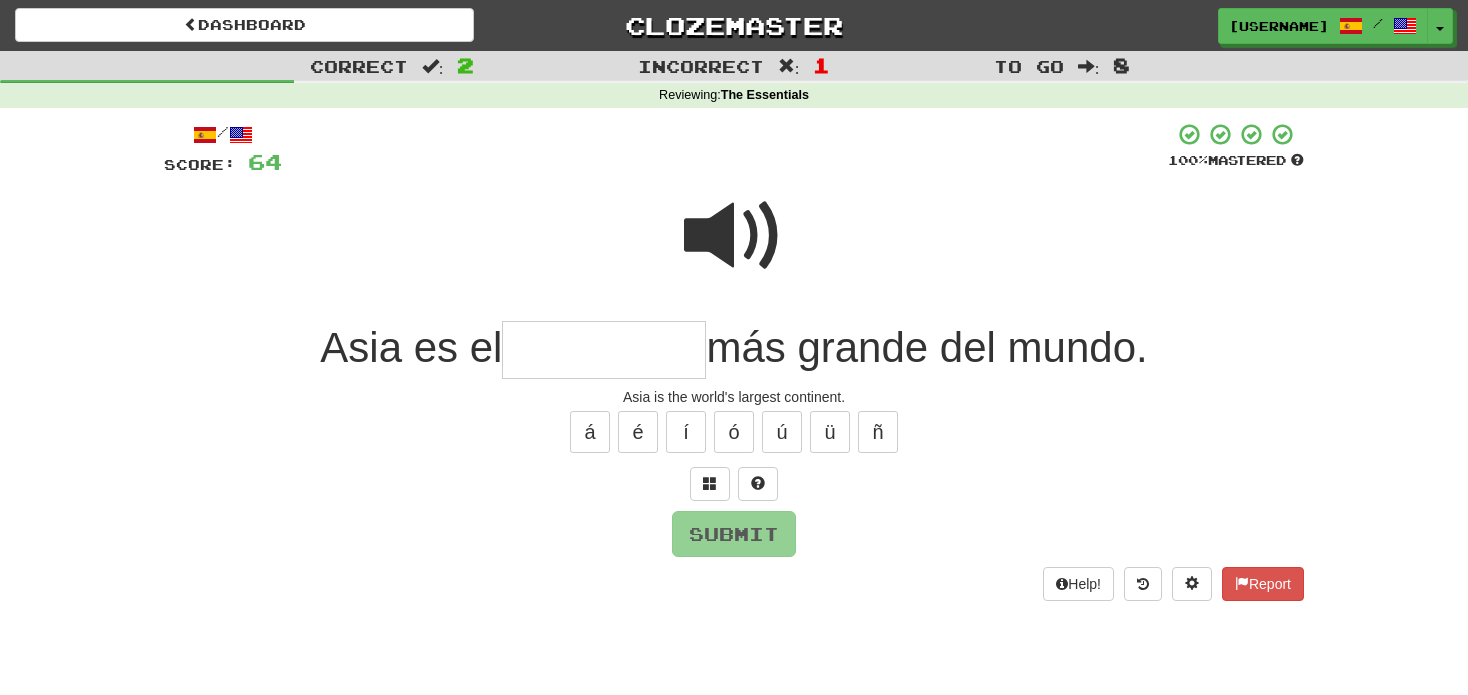 click at bounding box center (734, 236) 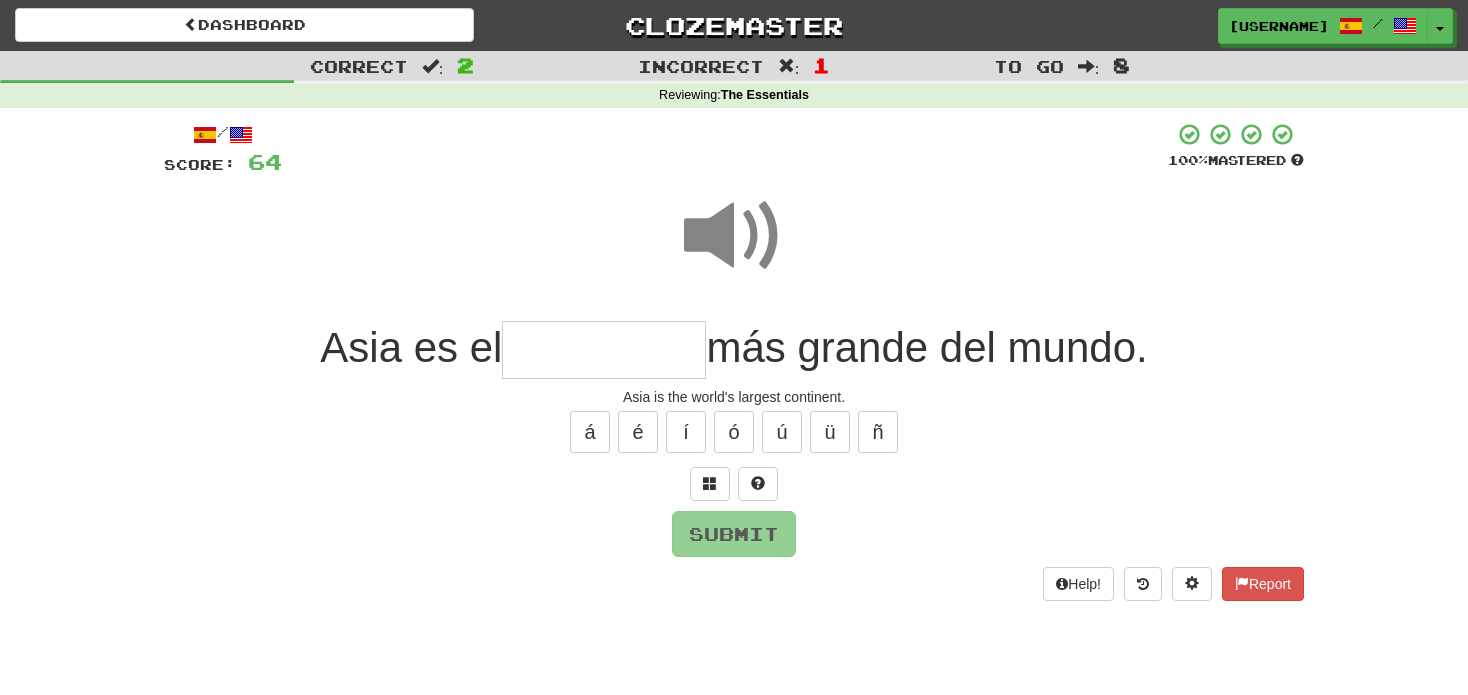 click at bounding box center [604, 350] 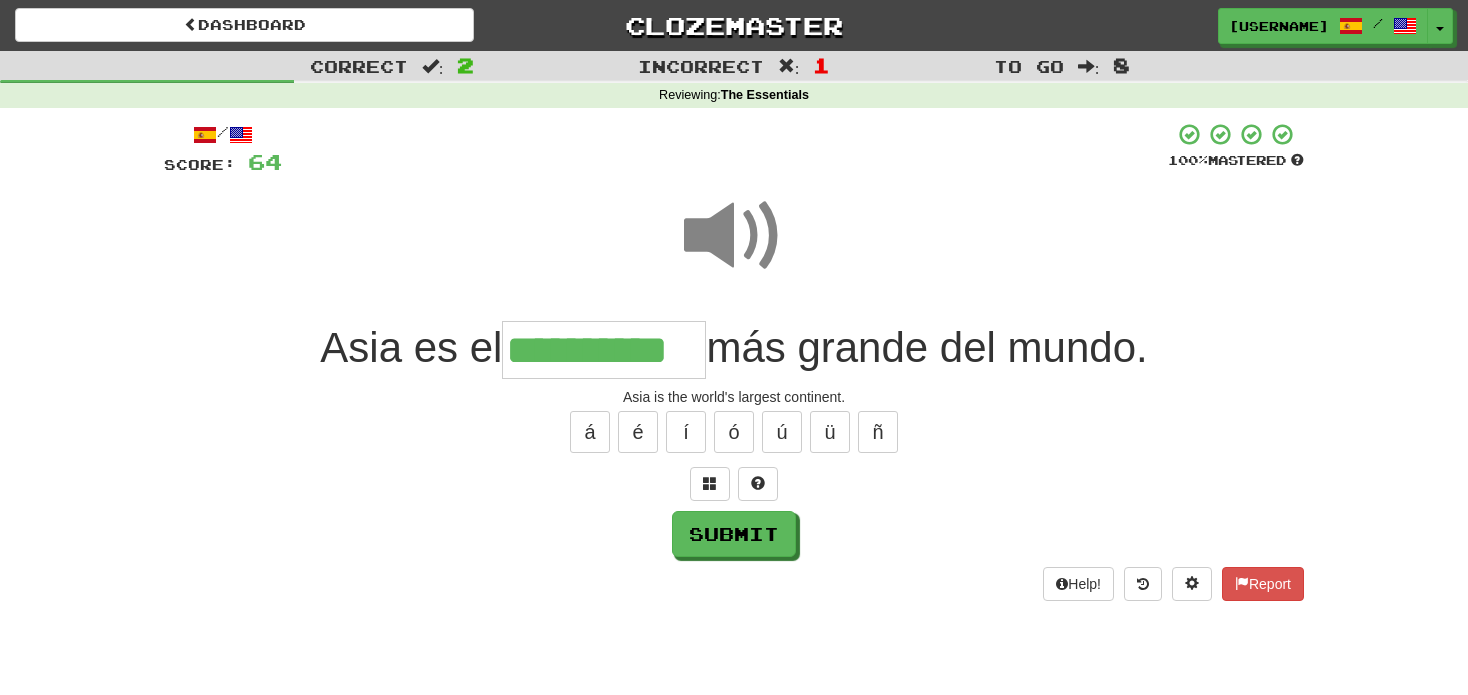 type on "**********" 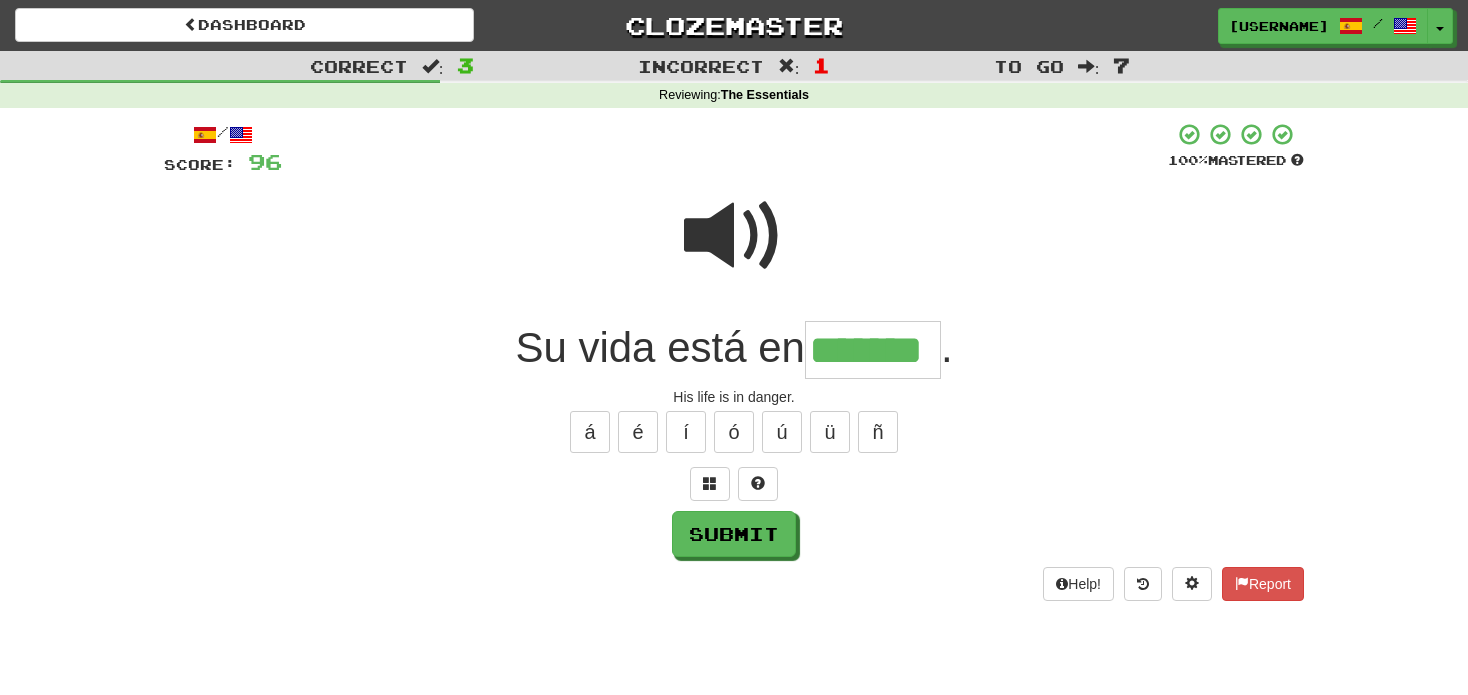 type on "*******" 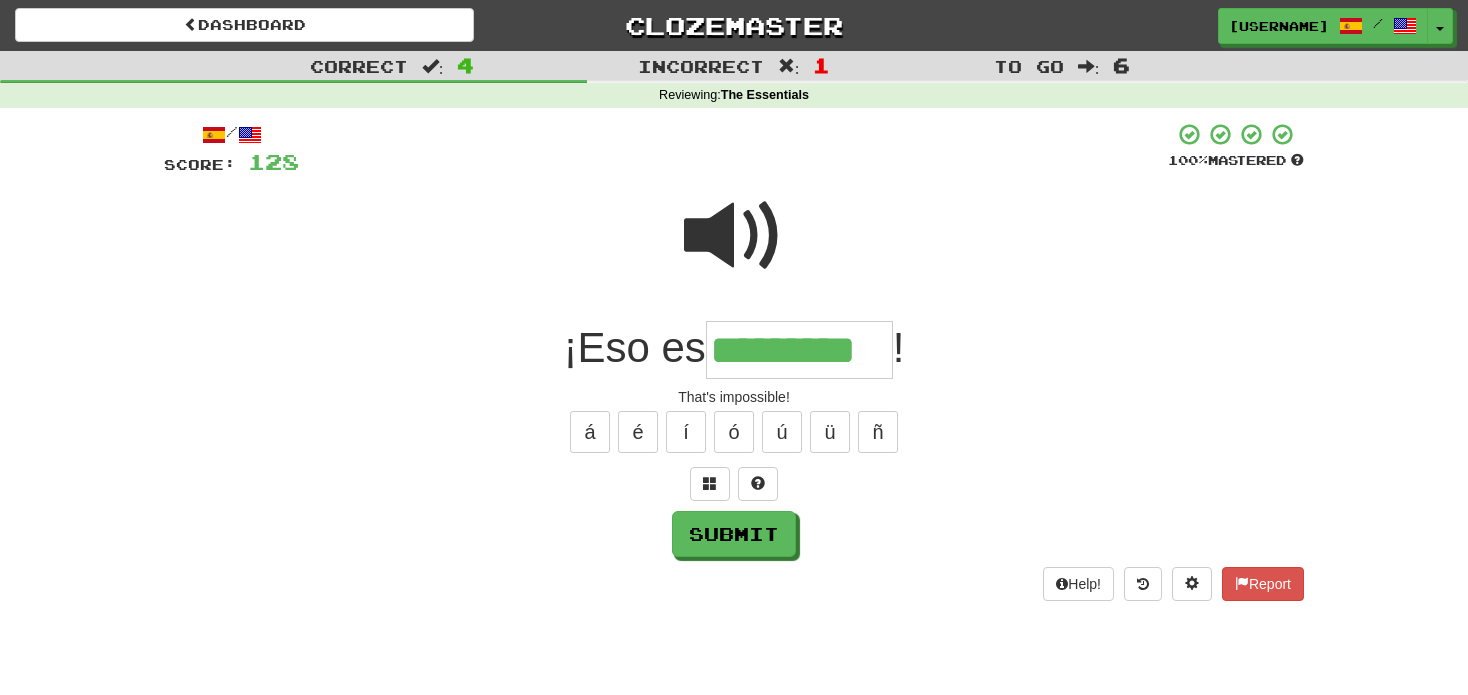 type on "*********" 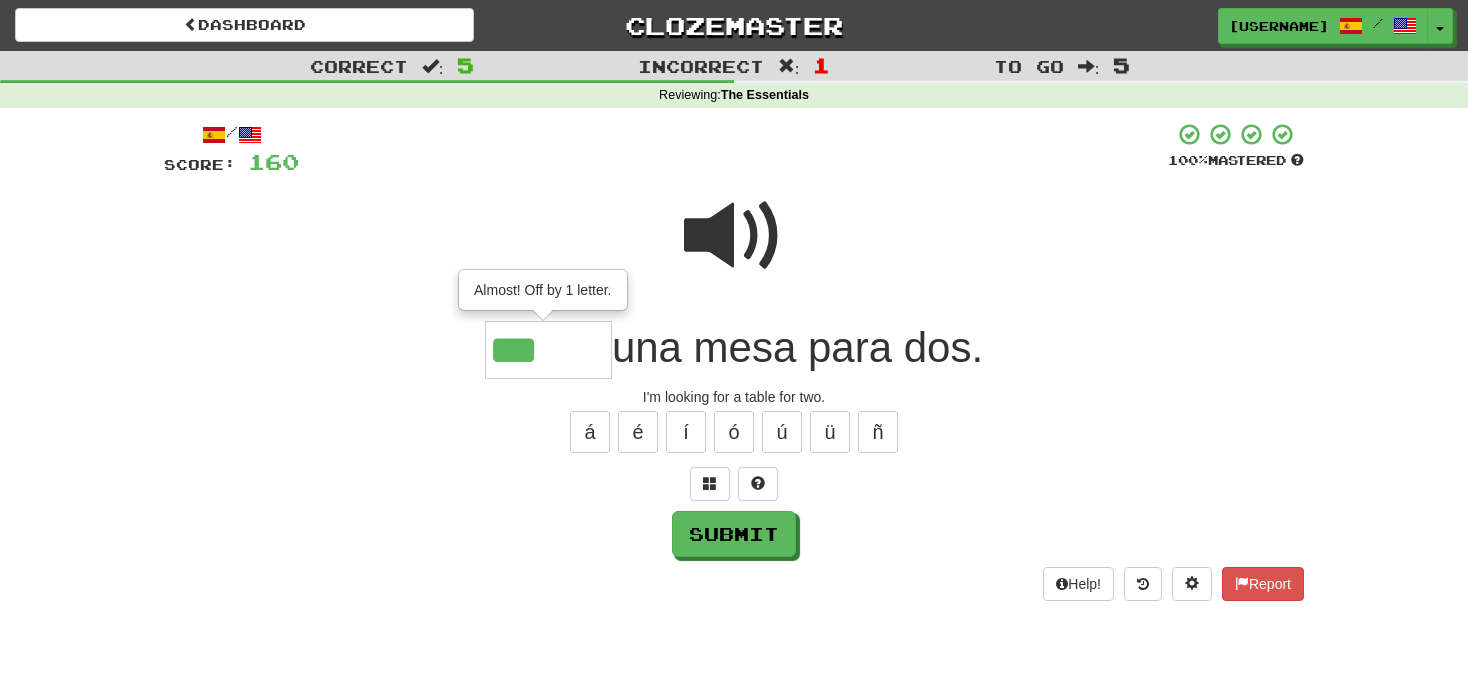 click at bounding box center (734, 236) 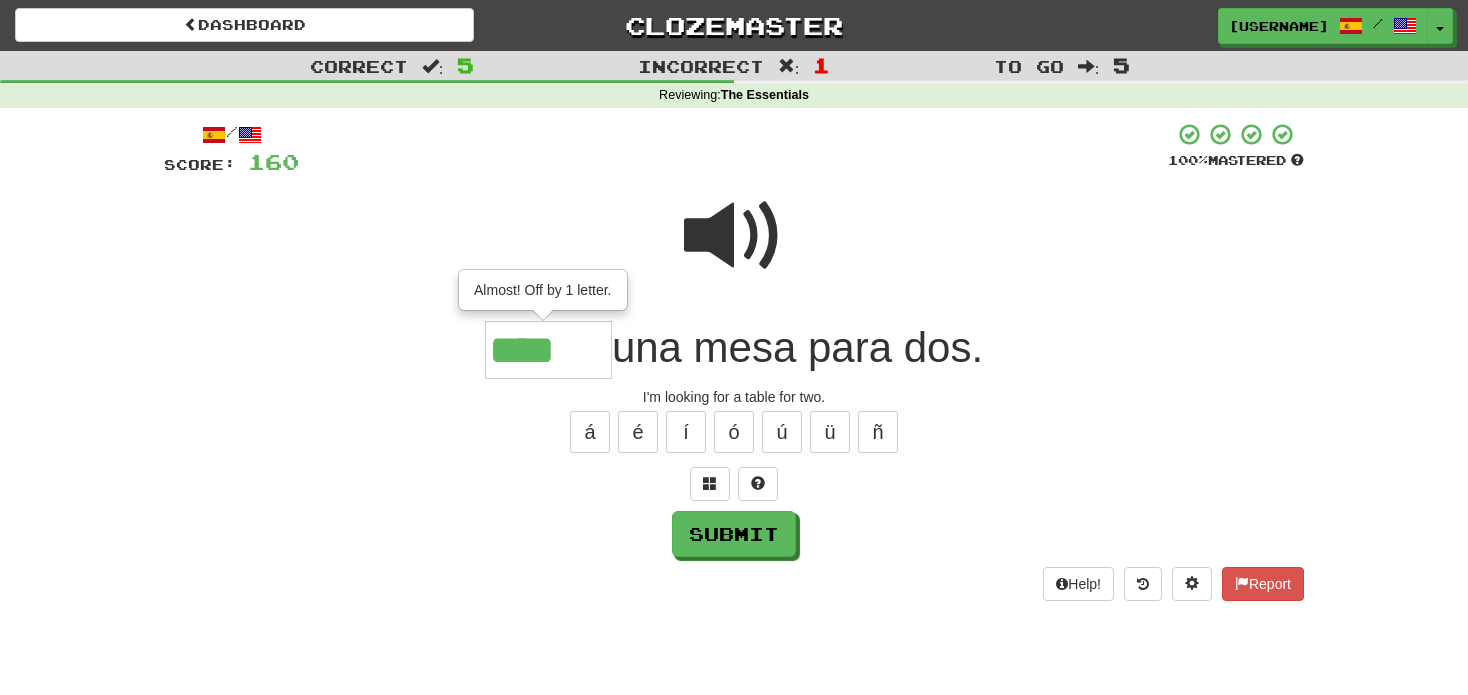 click on "****" at bounding box center [548, 350] 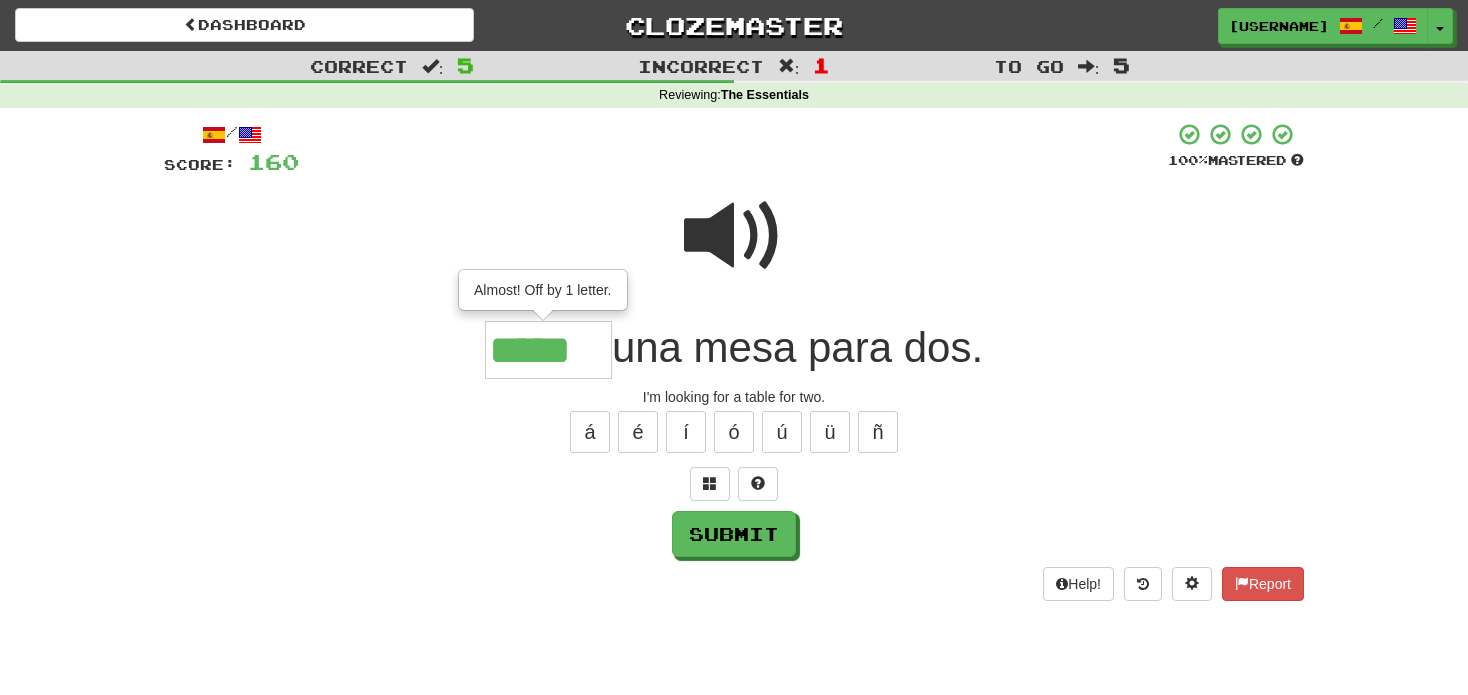 type on "*****" 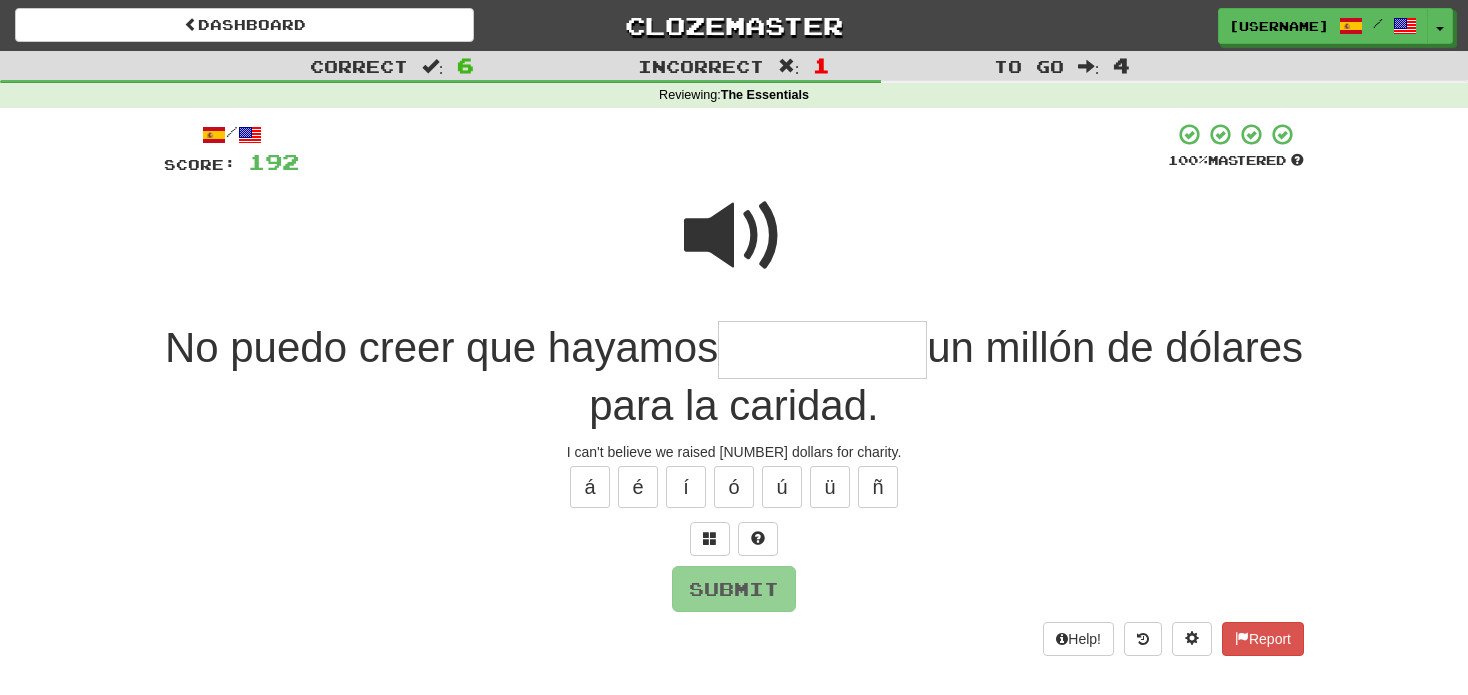 click at bounding box center [734, 236] 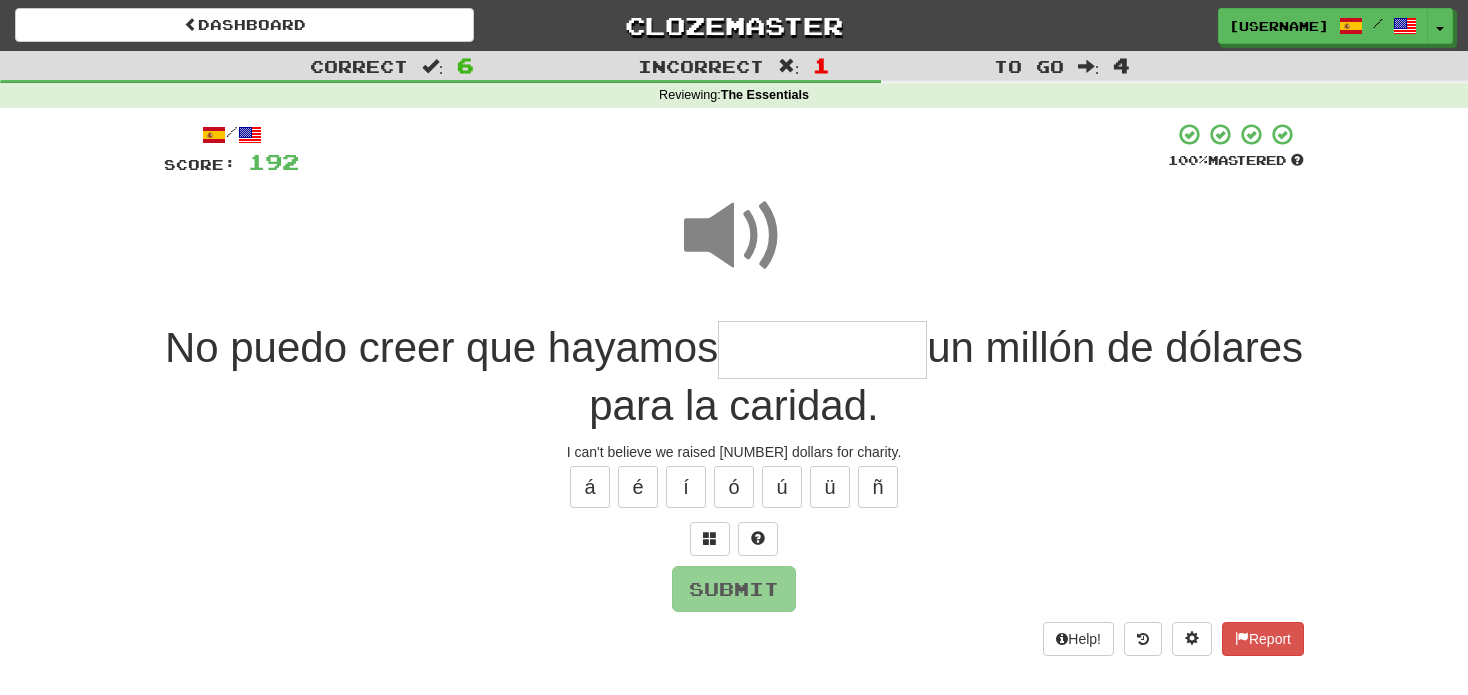 click at bounding box center [822, 350] 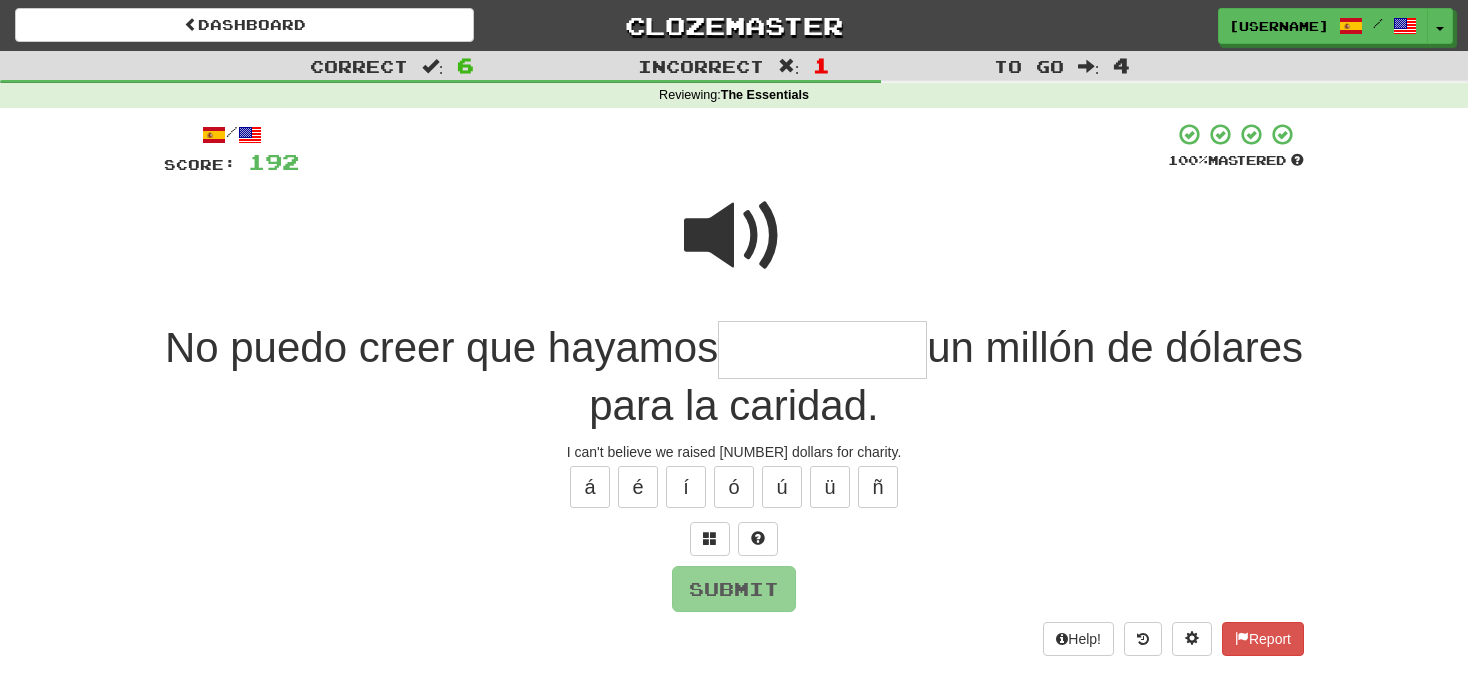 type on "*" 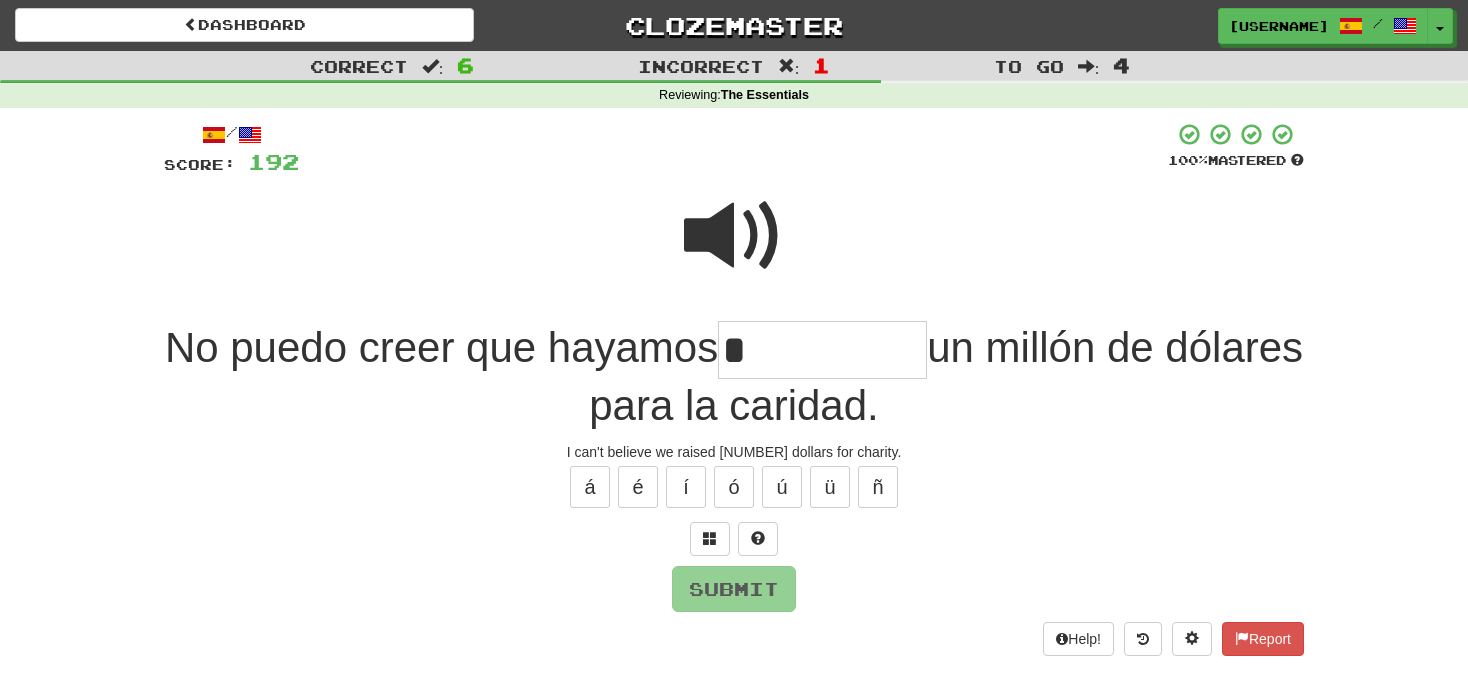 click on "*" at bounding box center [822, 350] 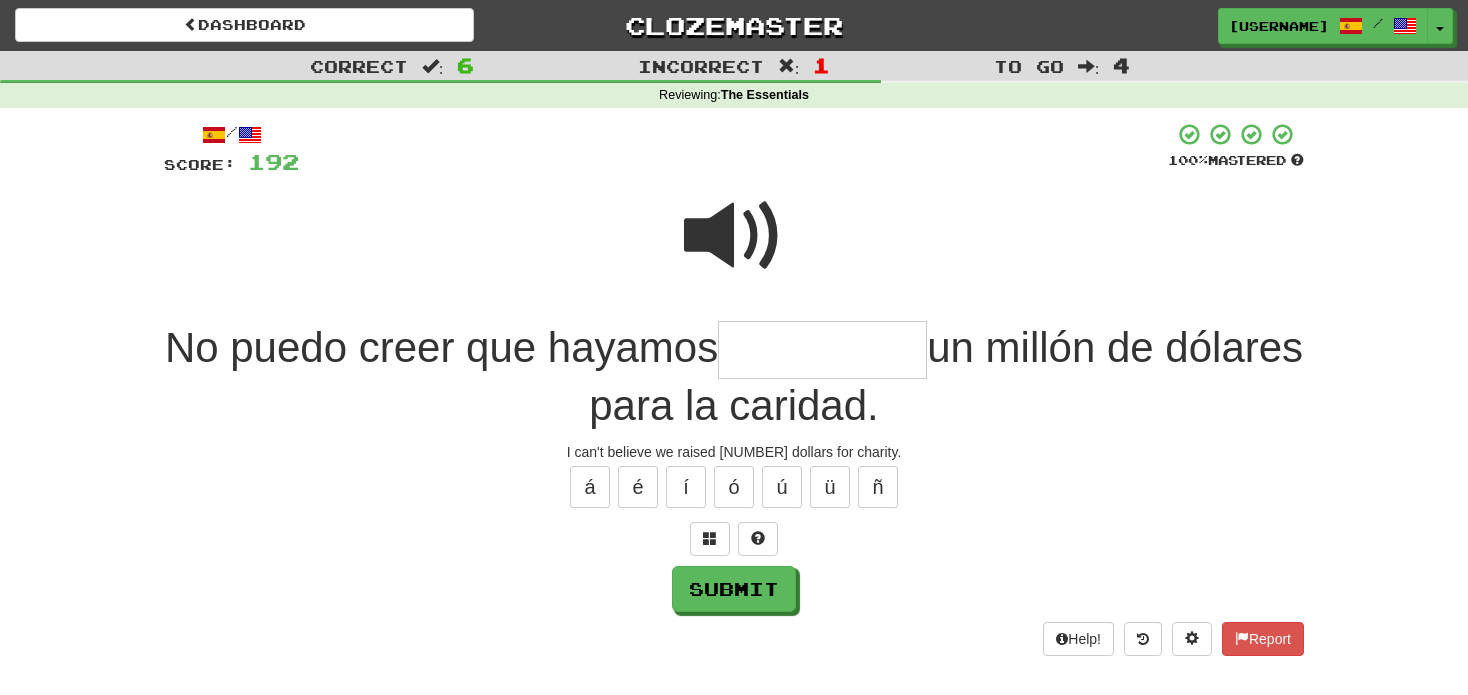 type on "*" 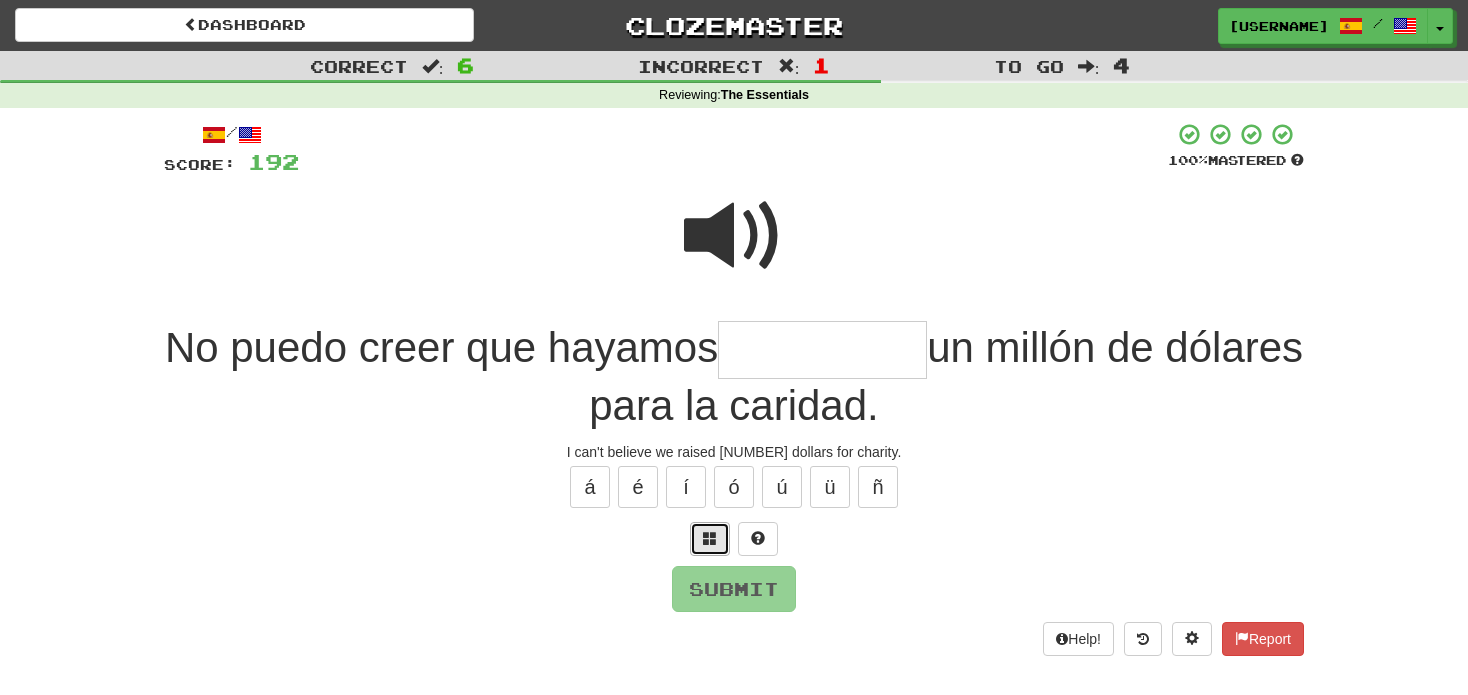 click at bounding box center [710, 538] 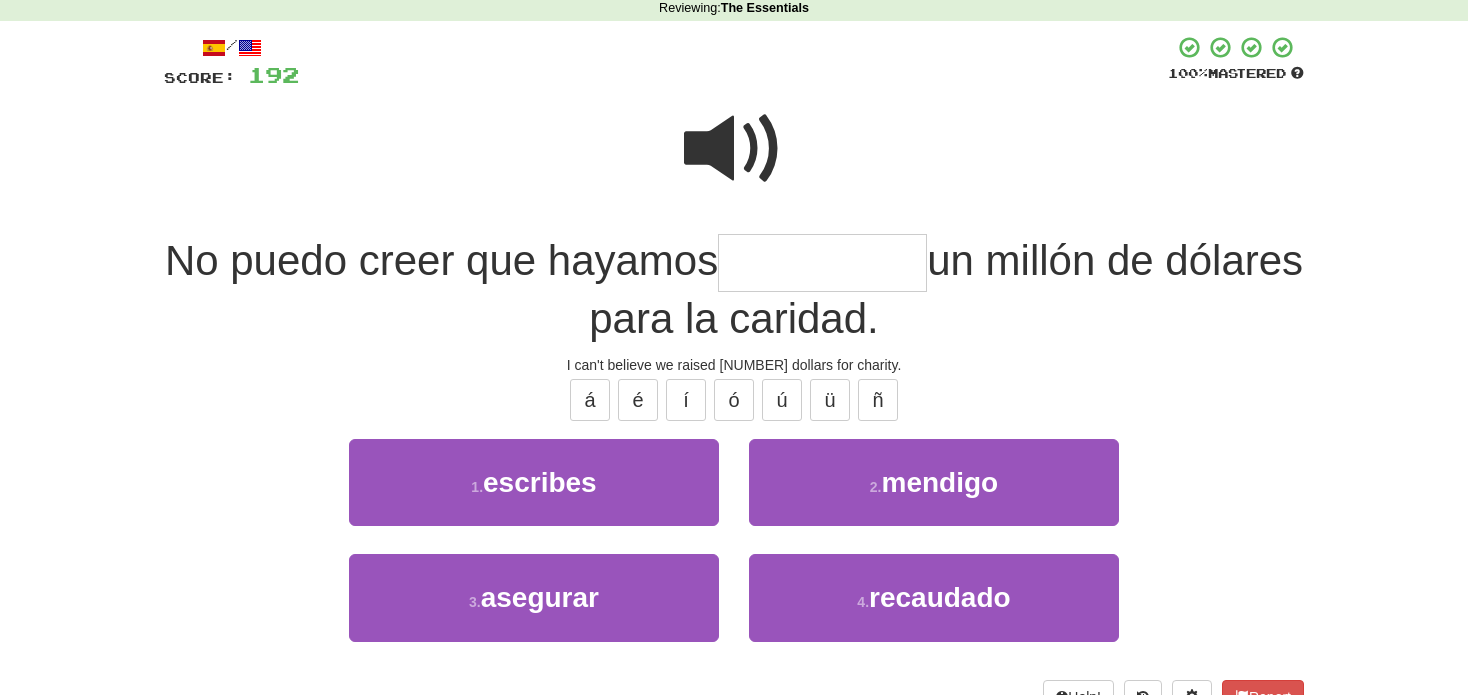 scroll, scrollTop: 80, scrollLeft: 0, axis: vertical 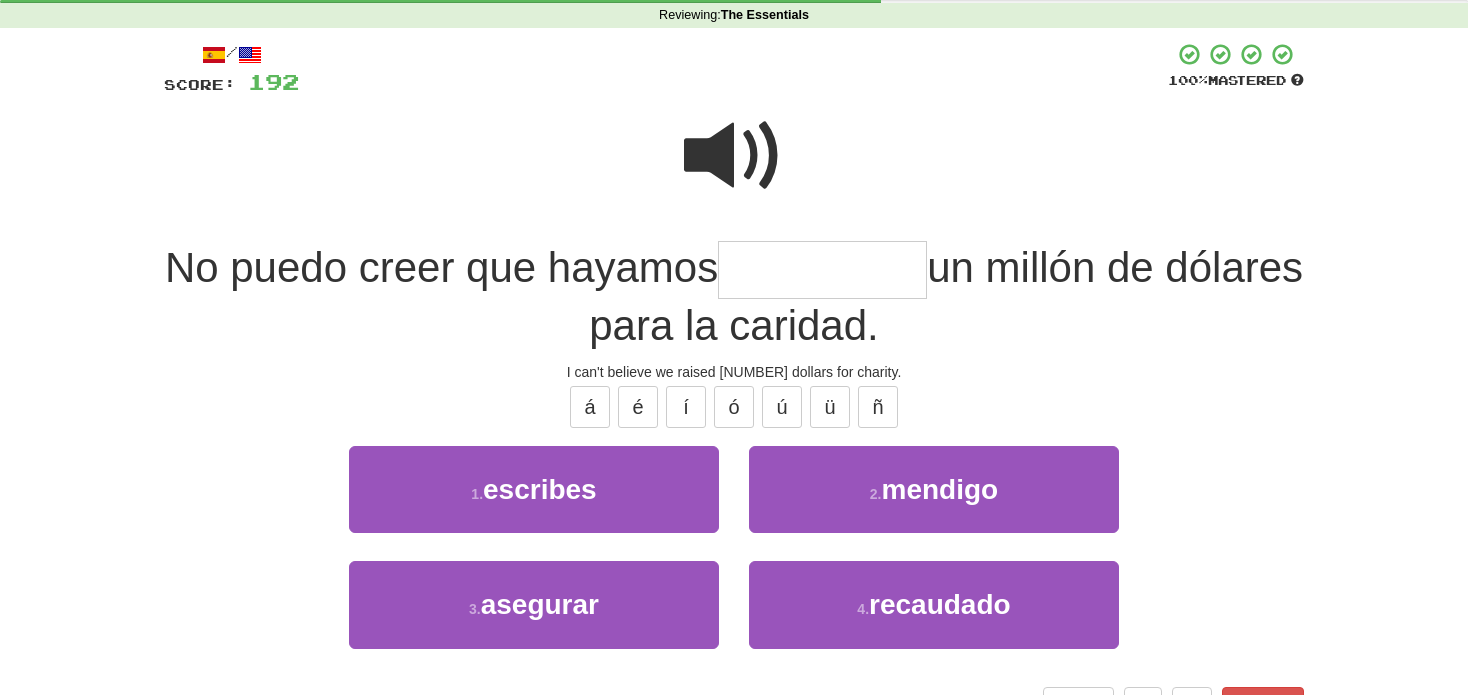 click at bounding box center [822, 270] 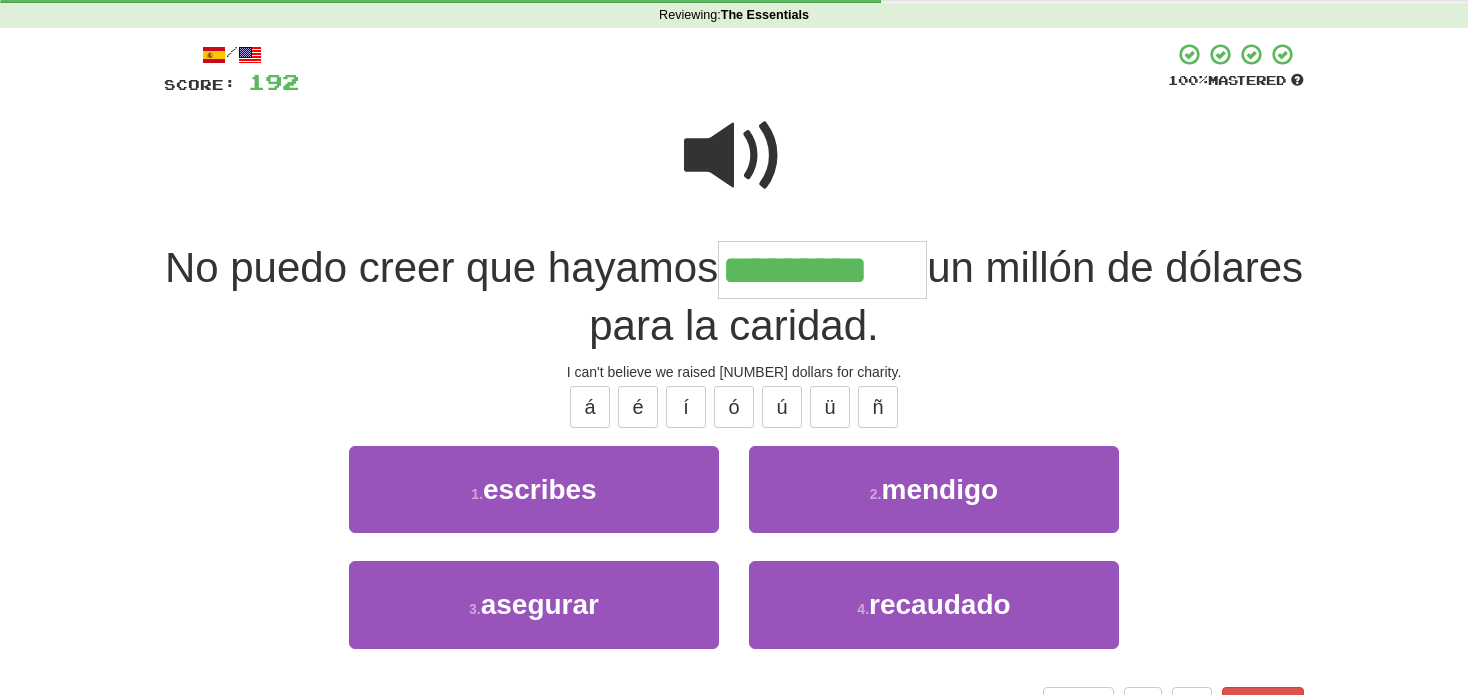type on "*********" 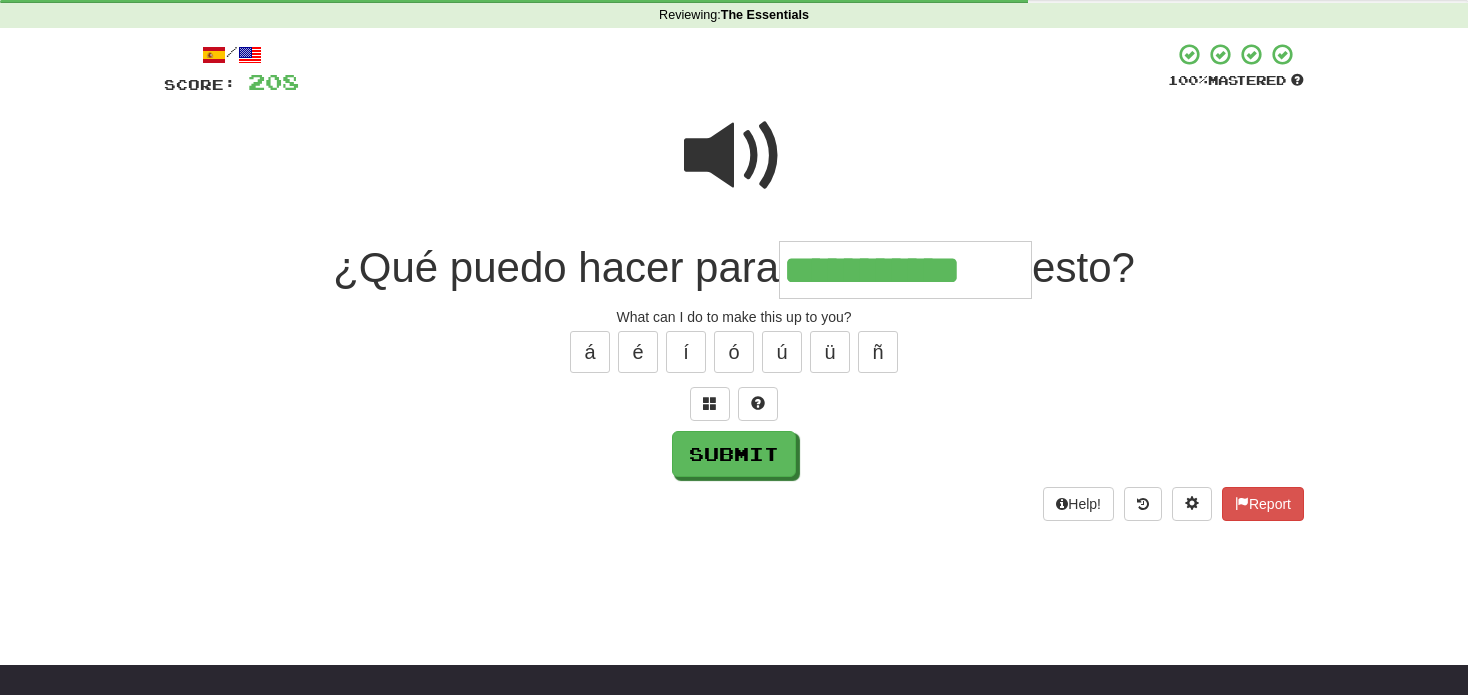 type on "**********" 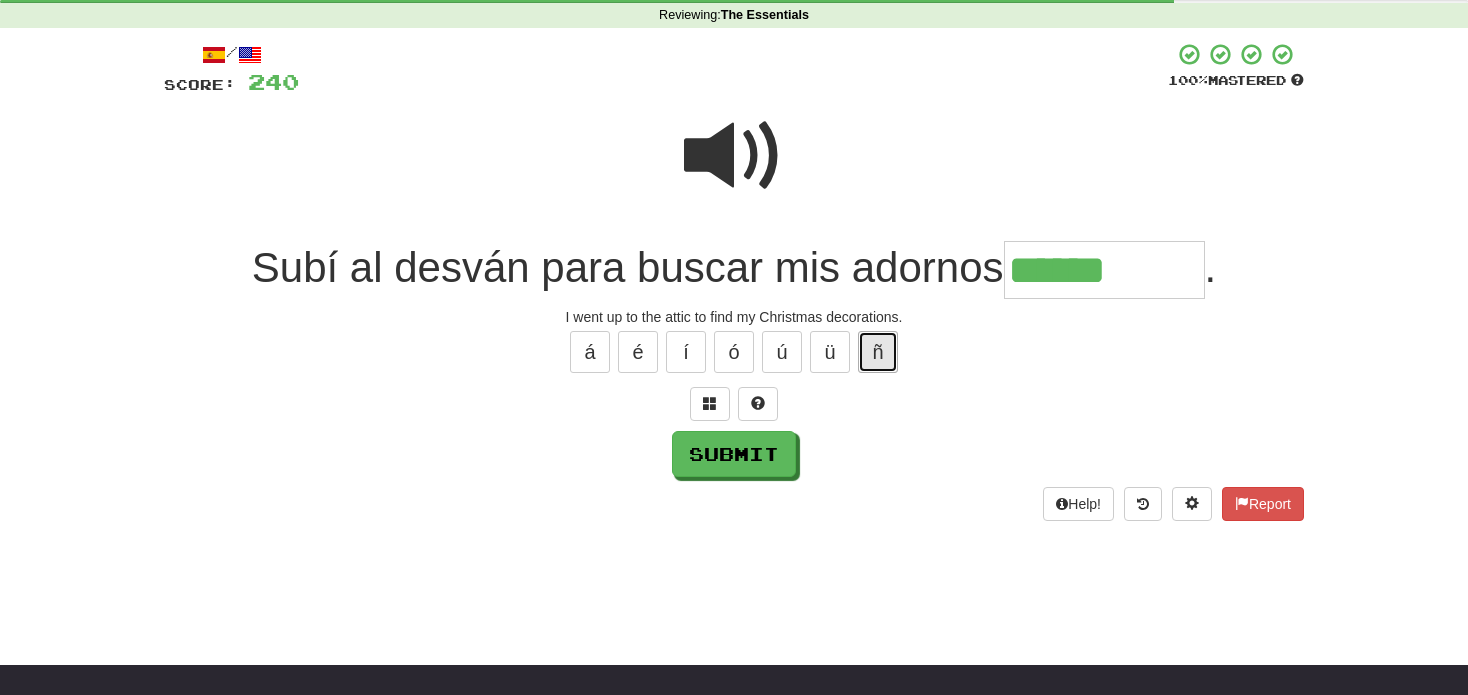click on "ñ" at bounding box center [878, 352] 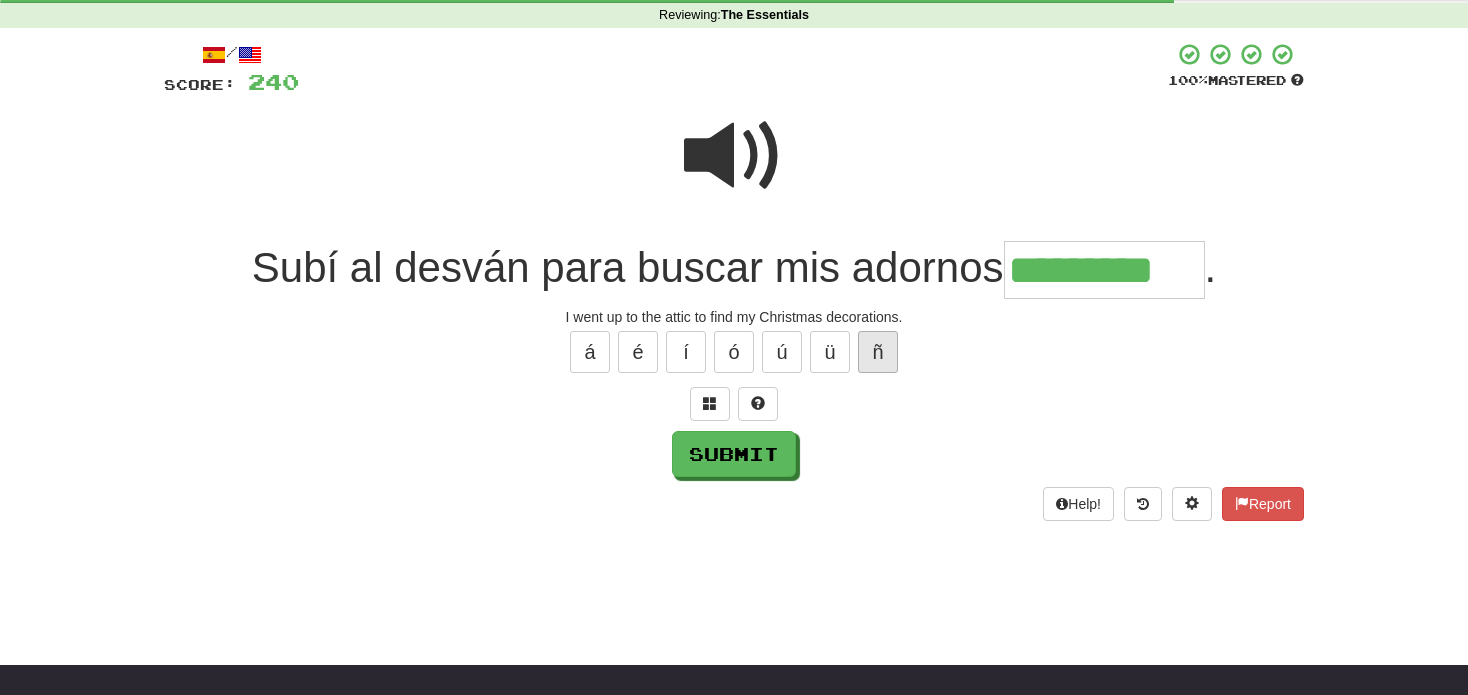 type on "*********" 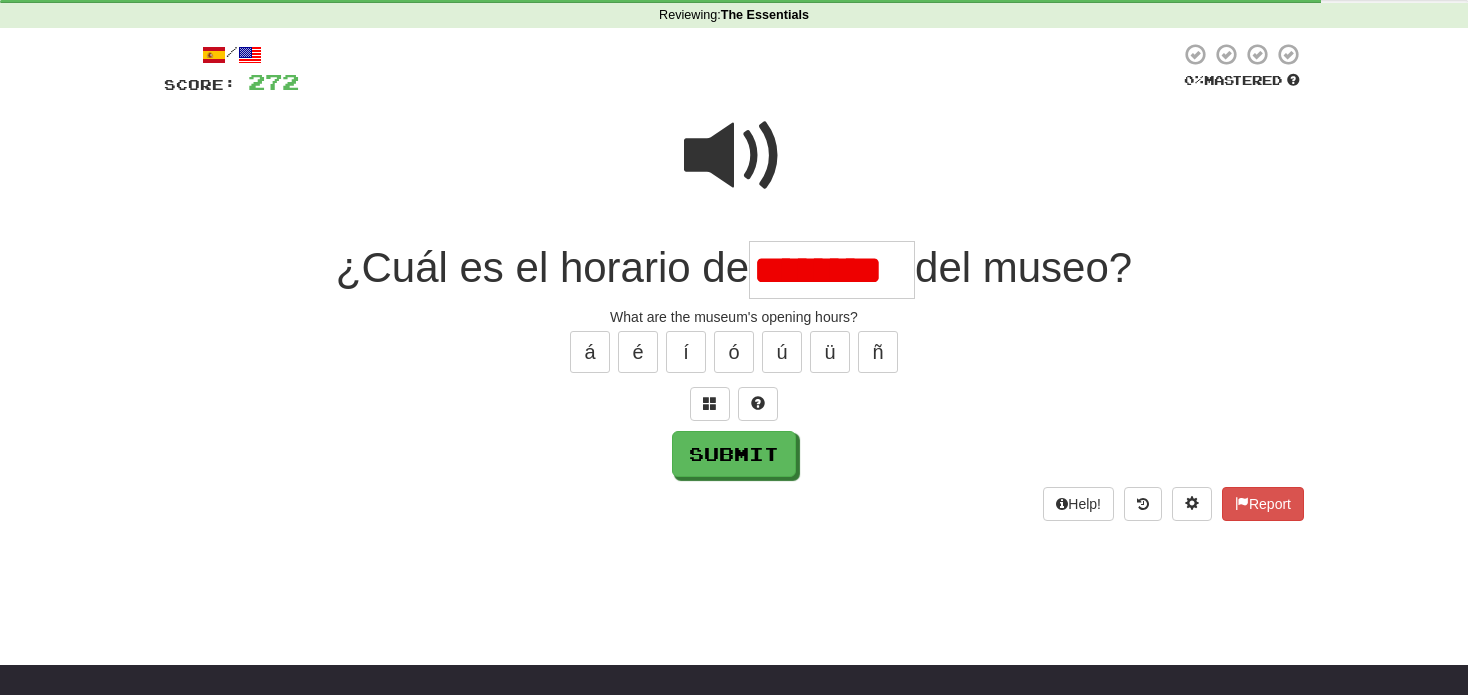 scroll, scrollTop: 0, scrollLeft: 0, axis: both 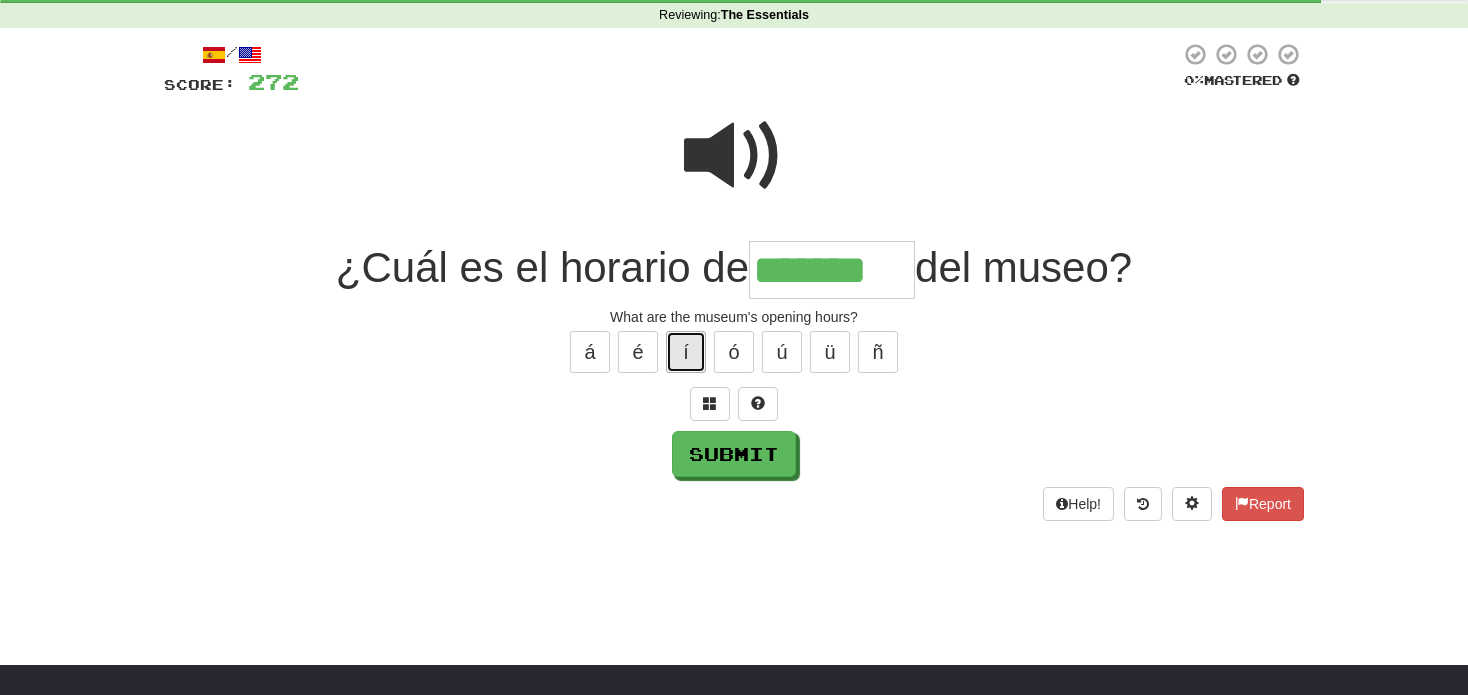 click on "í" at bounding box center (686, 352) 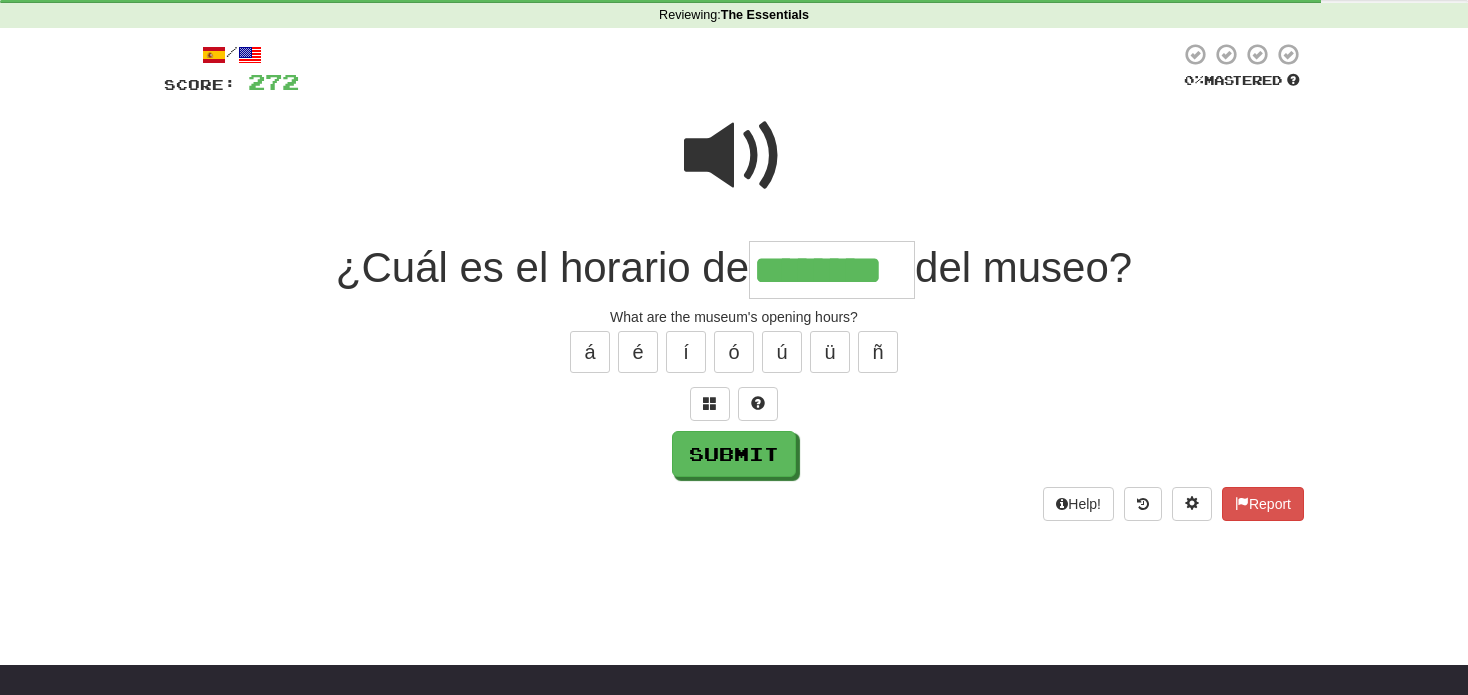type on "********" 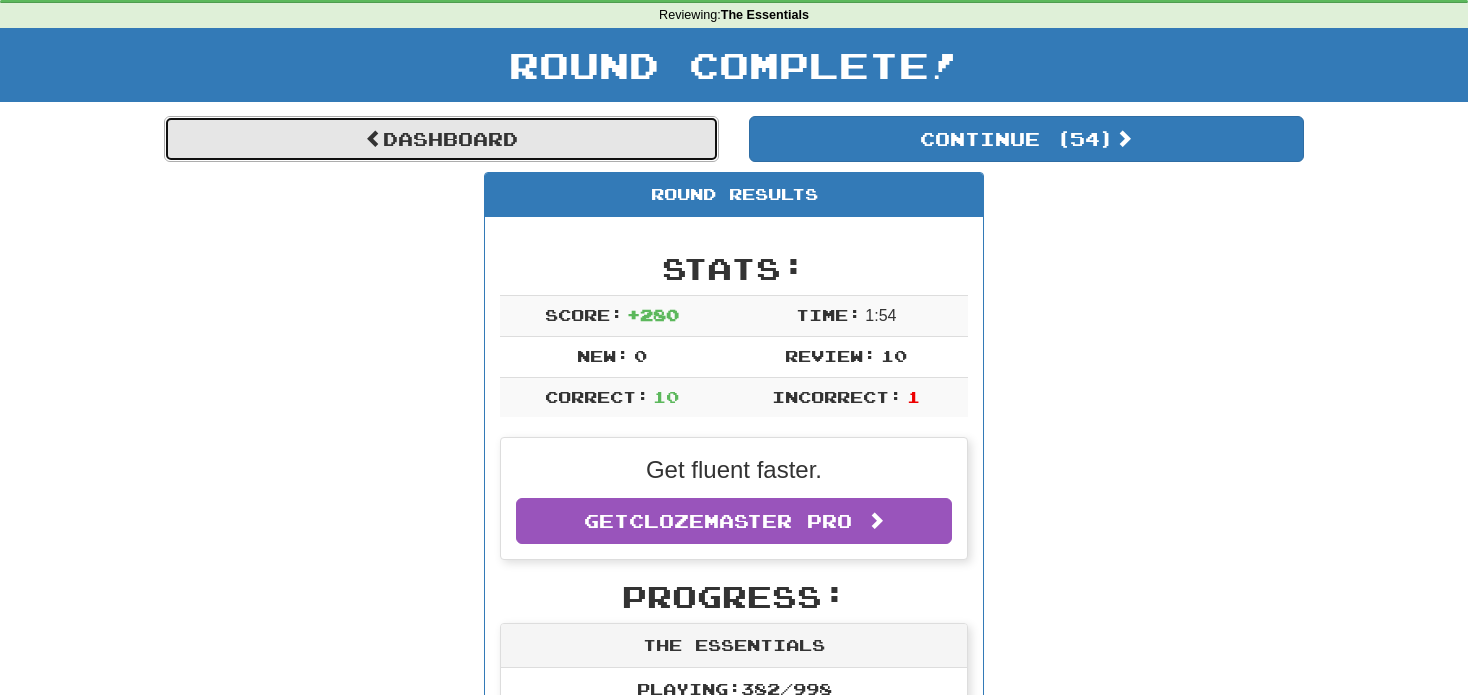 click on "Dashboard" at bounding box center (441, 139) 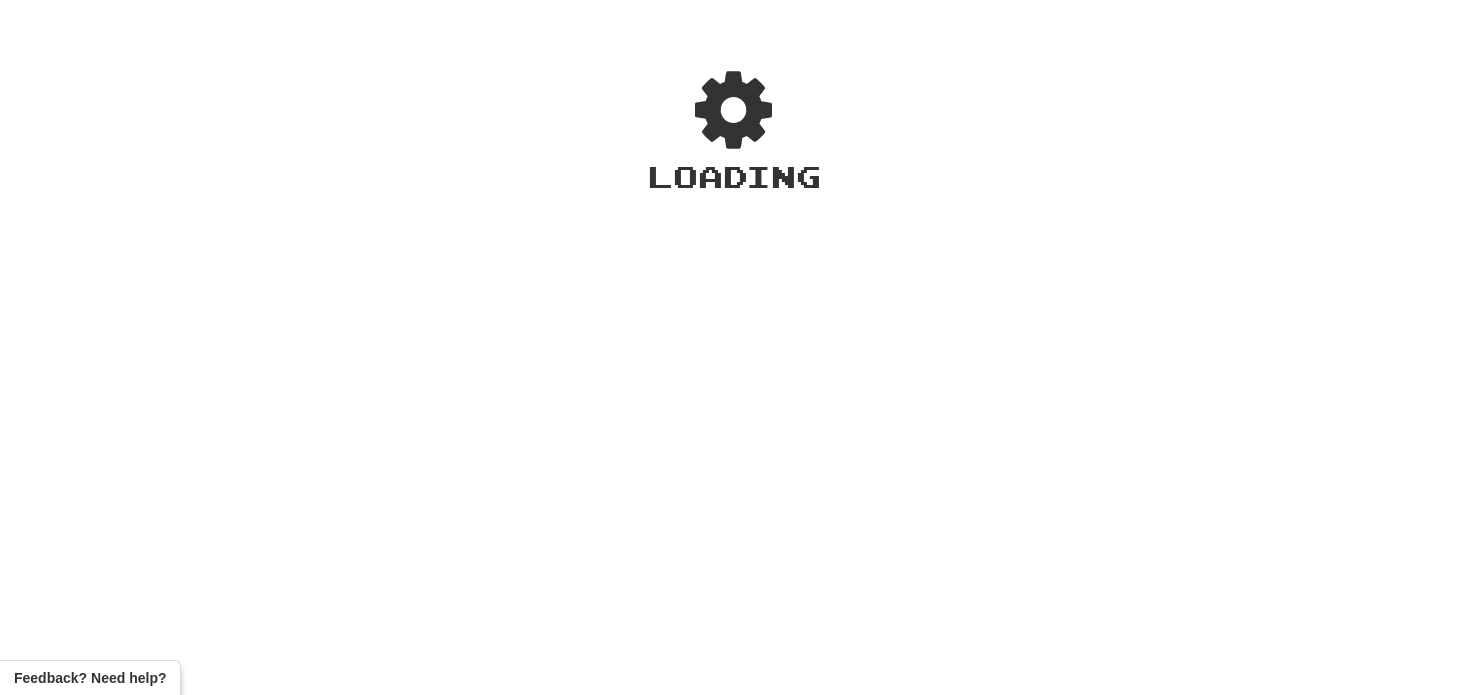 scroll, scrollTop: 0, scrollLeft: 0, axis: both 